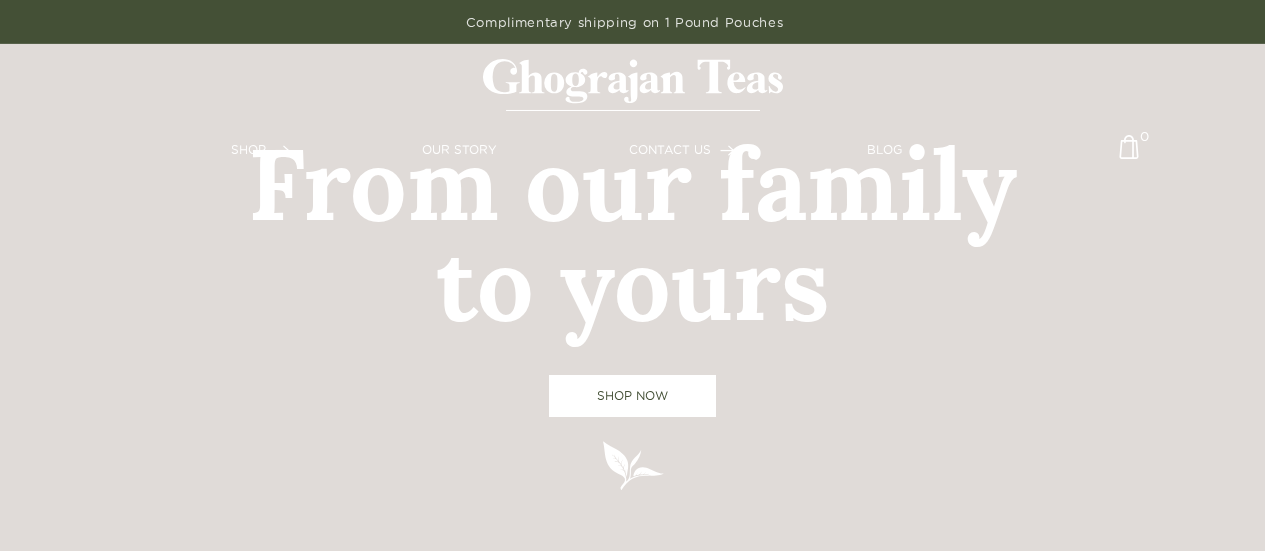 scroll, scrollTop: 0, scrollLeft: 0, axis: both 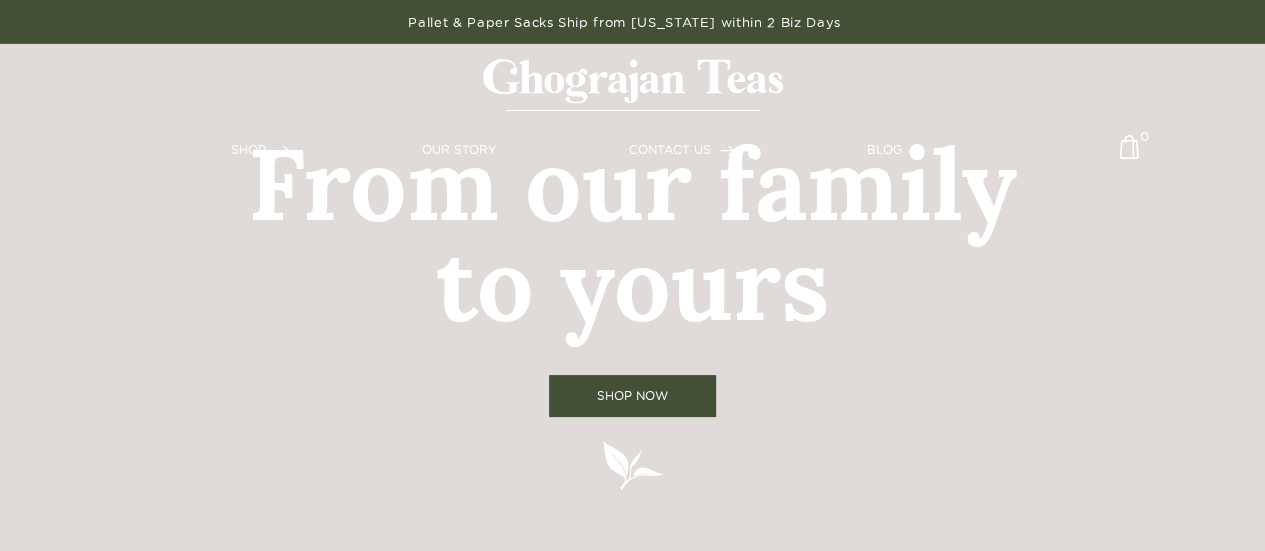 click on "SHOP NOW" at bounding box center [632, 396] 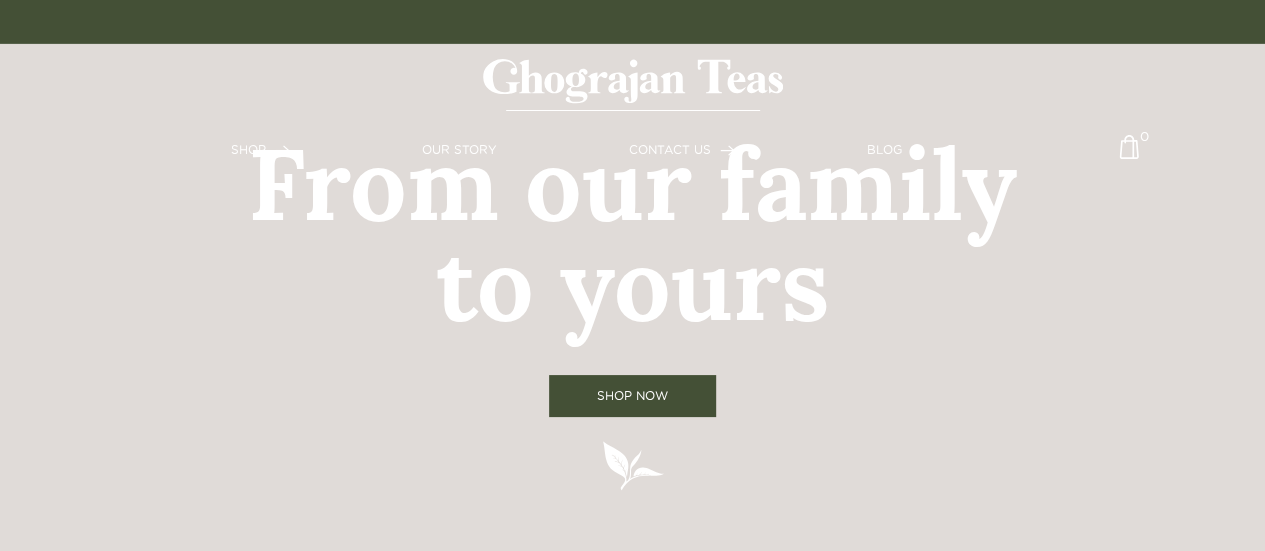 click on "SHOP NOW" at bounding box center (632, 396) 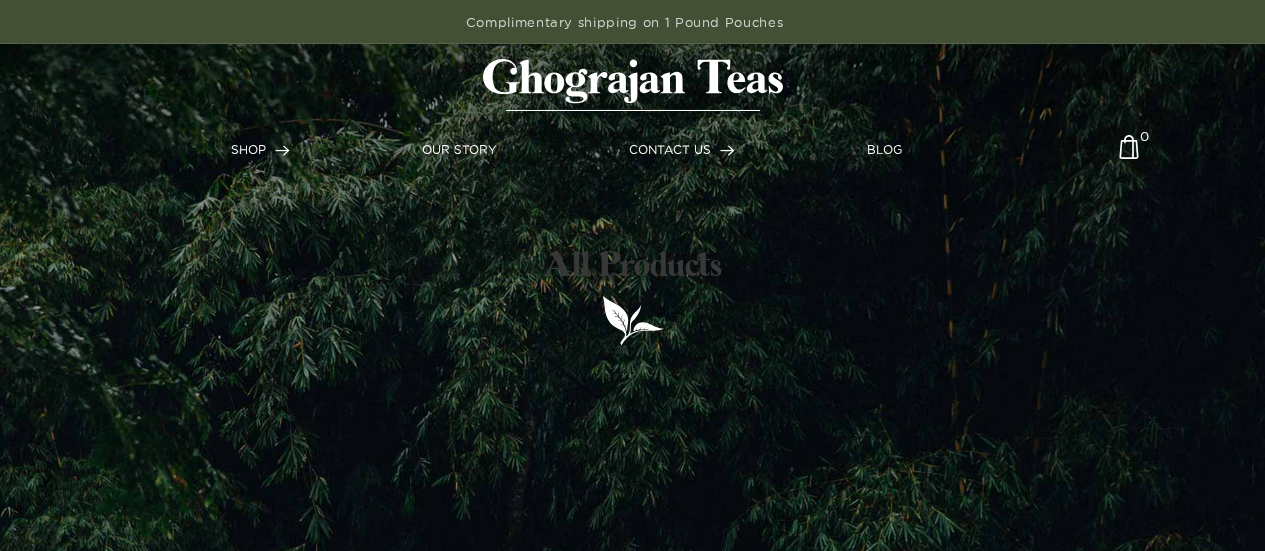 scroll, scrollTop: 0, scrollLeft: 0, axis: both 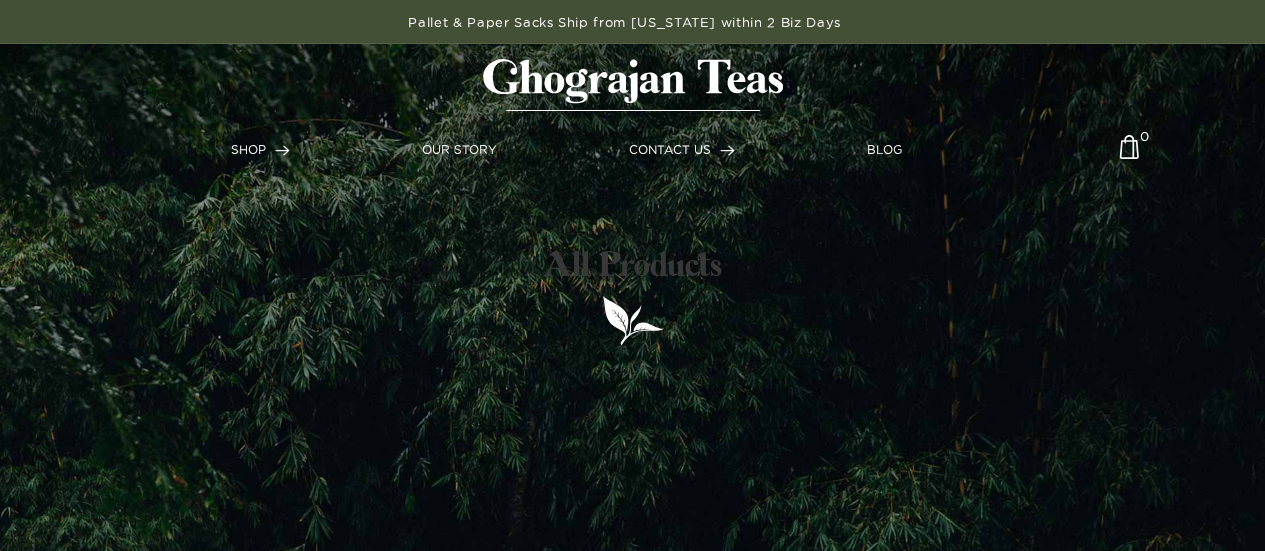 drag, startPoint x: 763, startPoint y: 236, endPoint x: 711, endPoint y: 213, distance: 56.859474 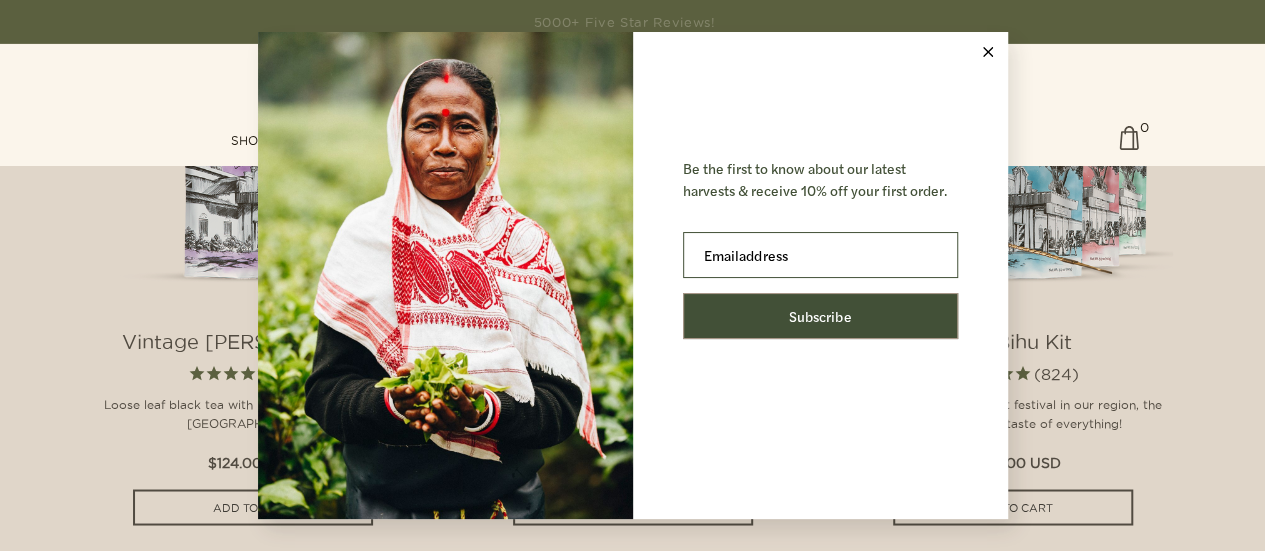 scroll, scrollTop: 1522, scrollLeft: 0, axis: vertical 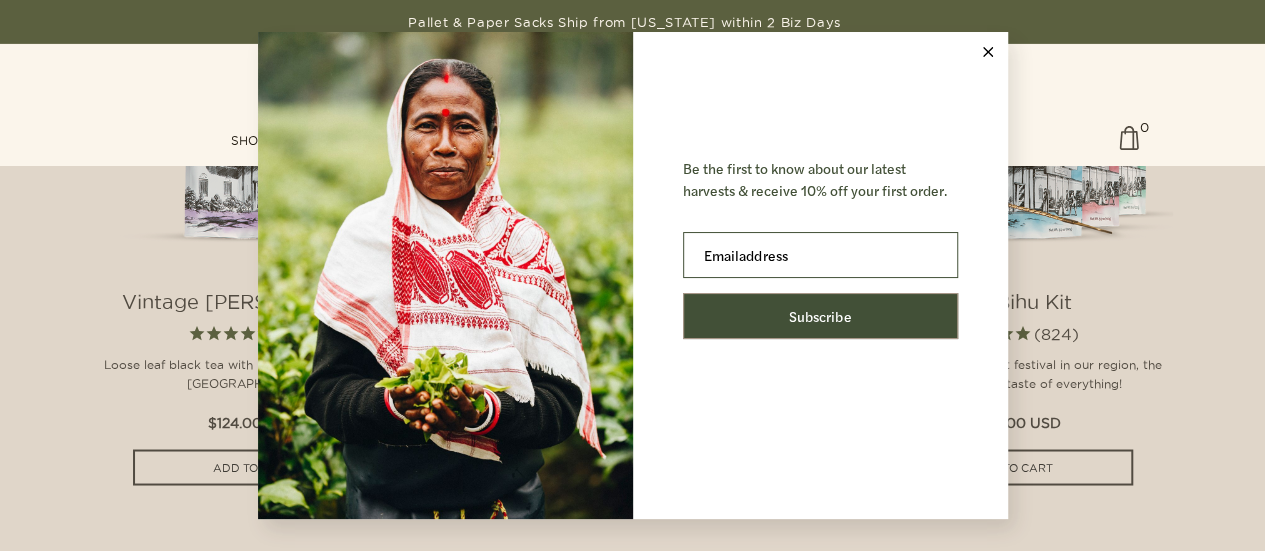 click 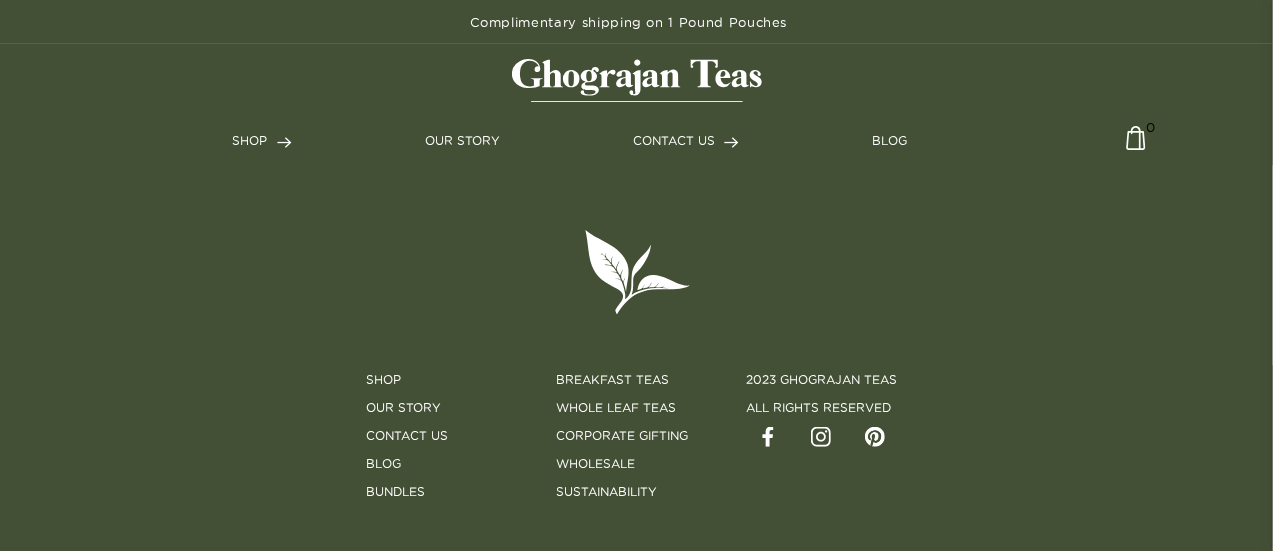 scroll, scrollTop: 4830, scrollLeft: 0, axis: vertical 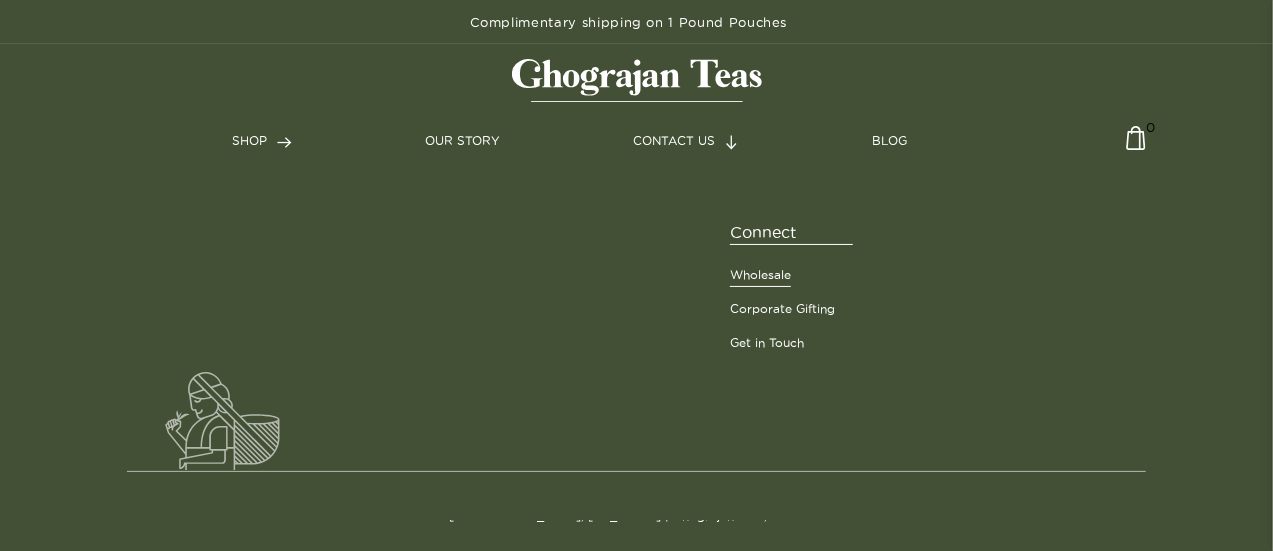 click on "Wholesale" at bounding box center [760, 275] 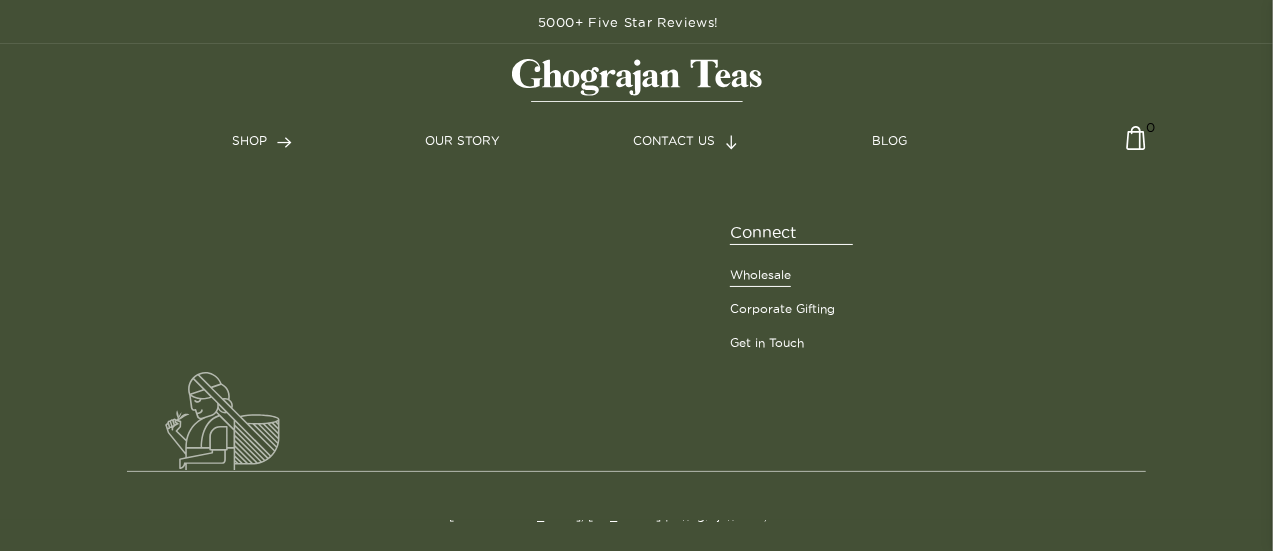 click on "Wholesale" at bounding box center [760, 275] 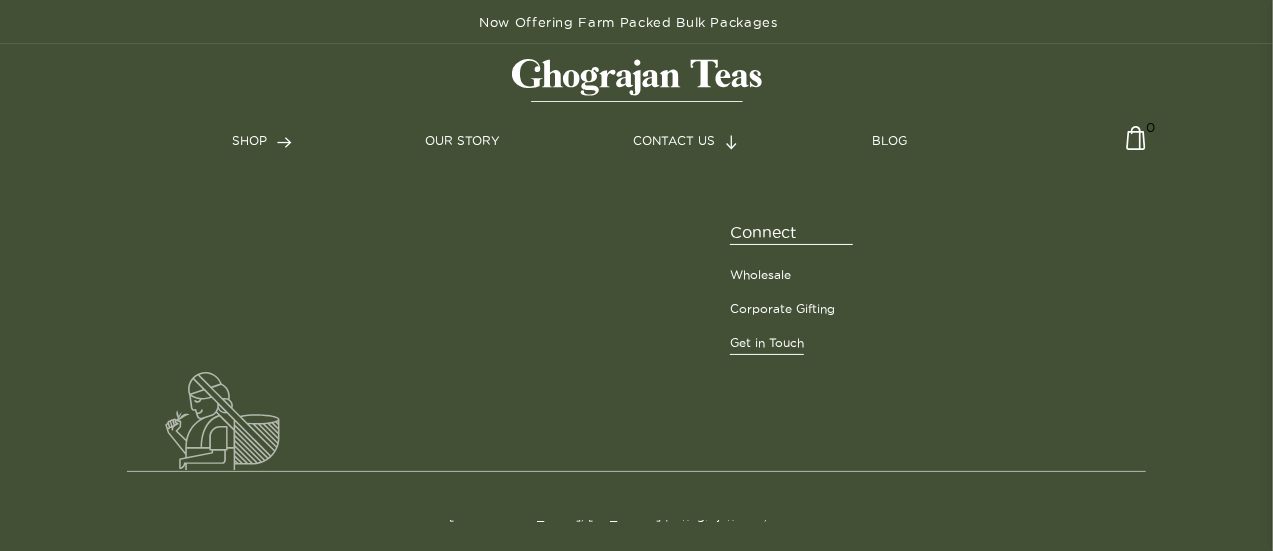 click on "Get in Touch" at bounding box center [767, 343] 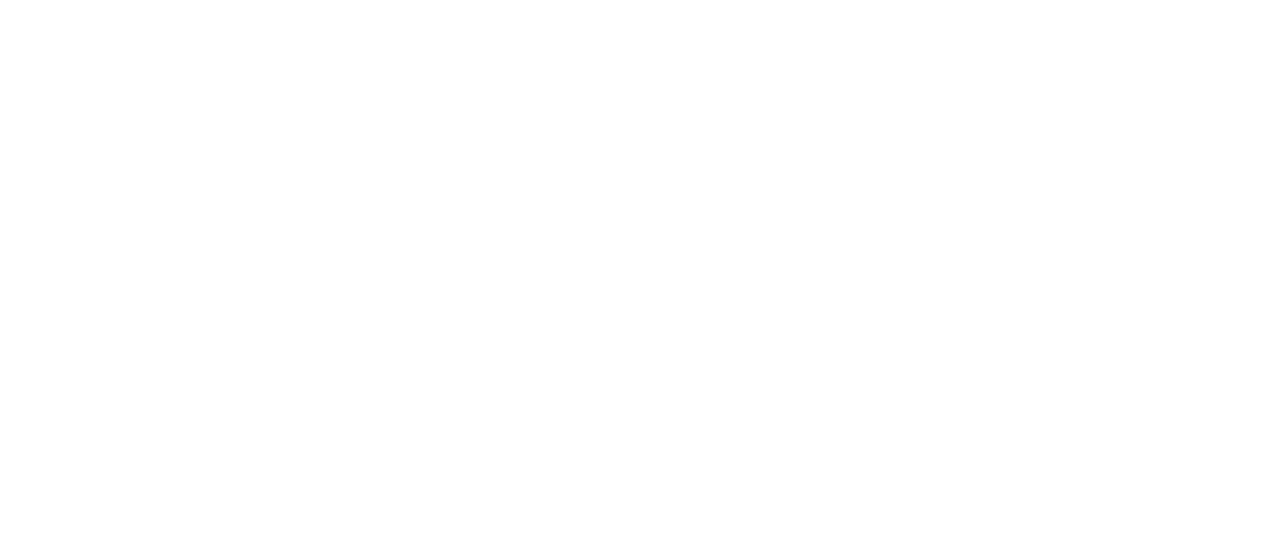 scroll, scrollTop: 0, scrollLeft: 0, axis: both 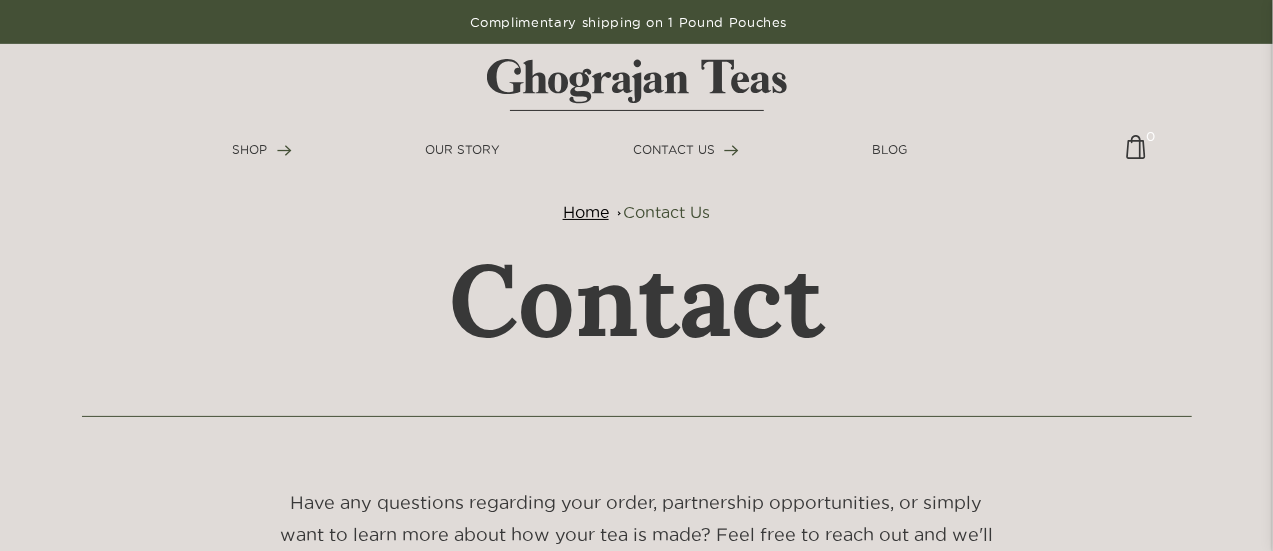 click on "Contact" at bounding box center (636, 301) 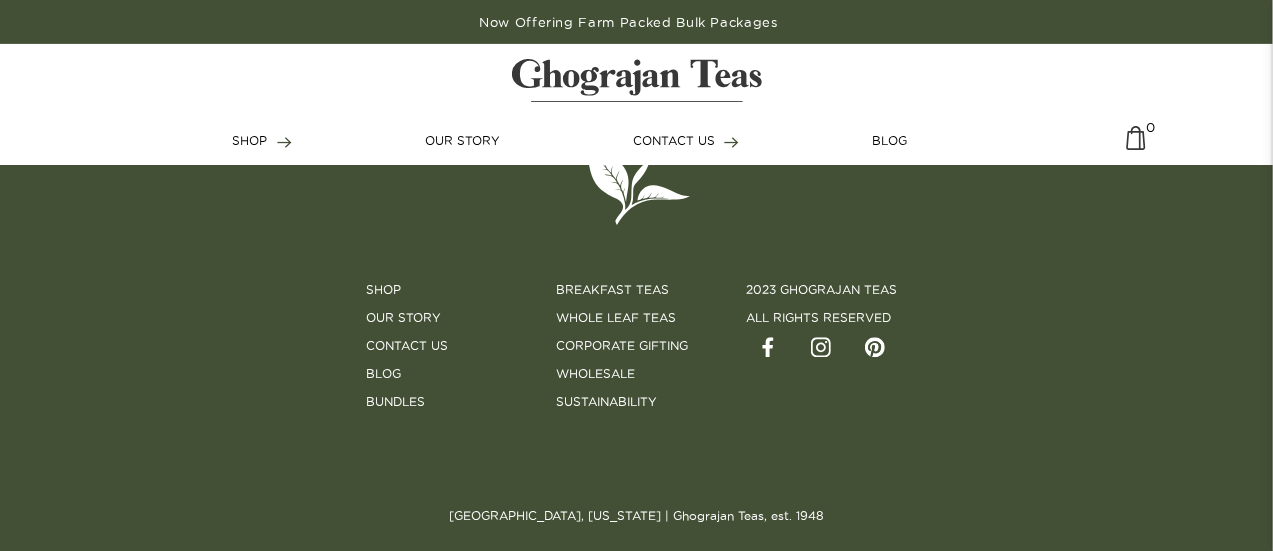scroll, scrollTop: 2184, scrollLeft: 0, axis: vertical 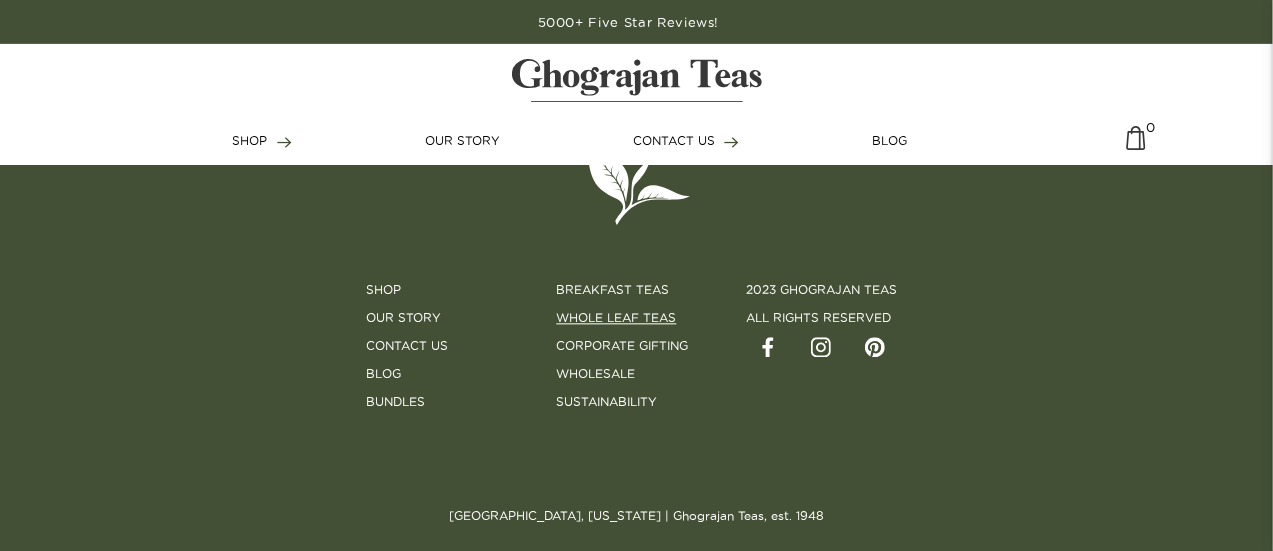 click on "Whole Leaf Teas" at bounding box center [617, 318] 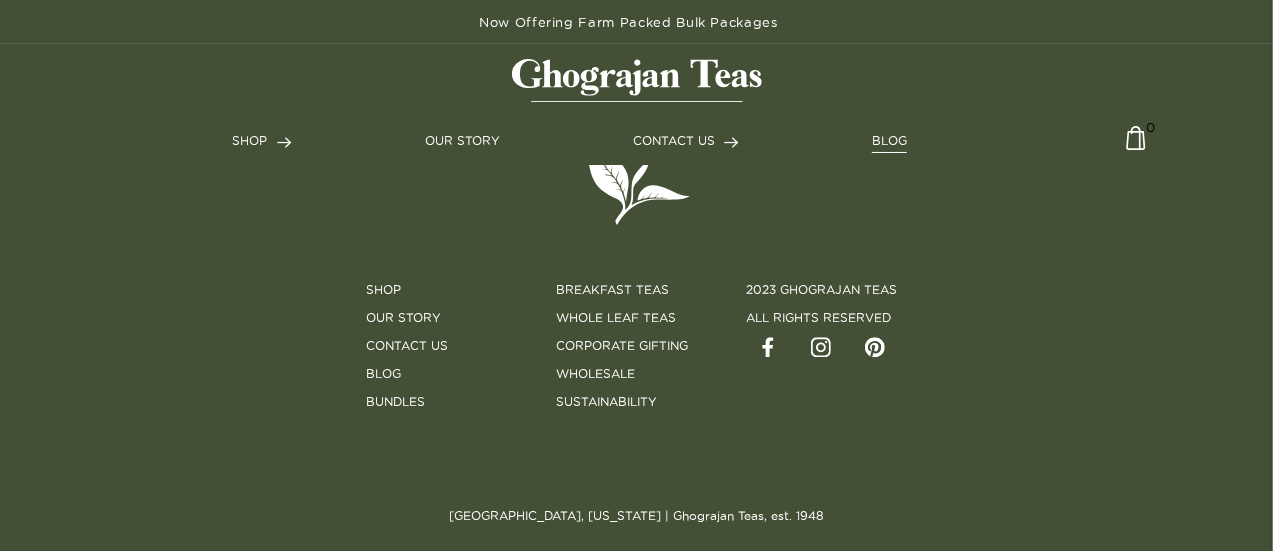 click on "BLOG" at bounding box center (889, 141) 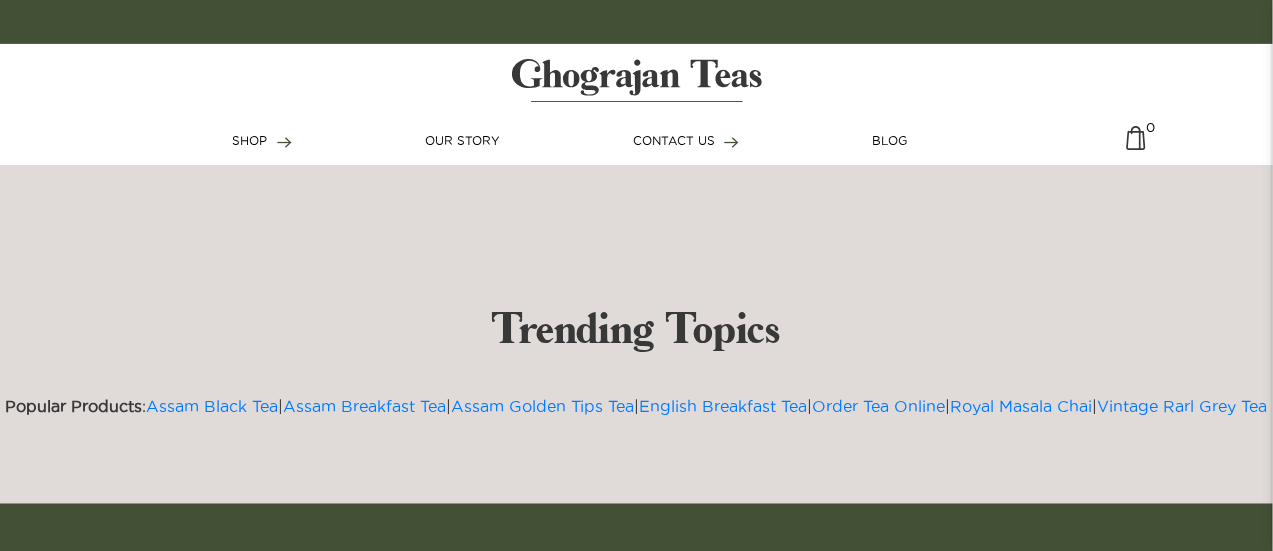 scroll, scrollTop: 1518, scrollLeft: 0, axis: vertical 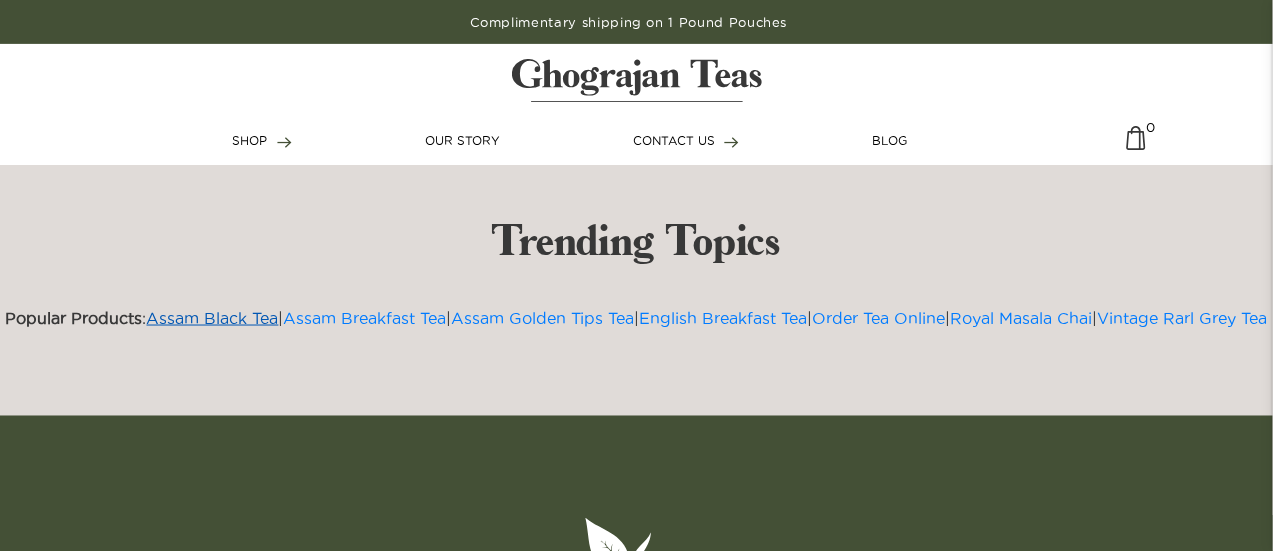 click on "Assam Black Tea" at bounding box center [213, 318] 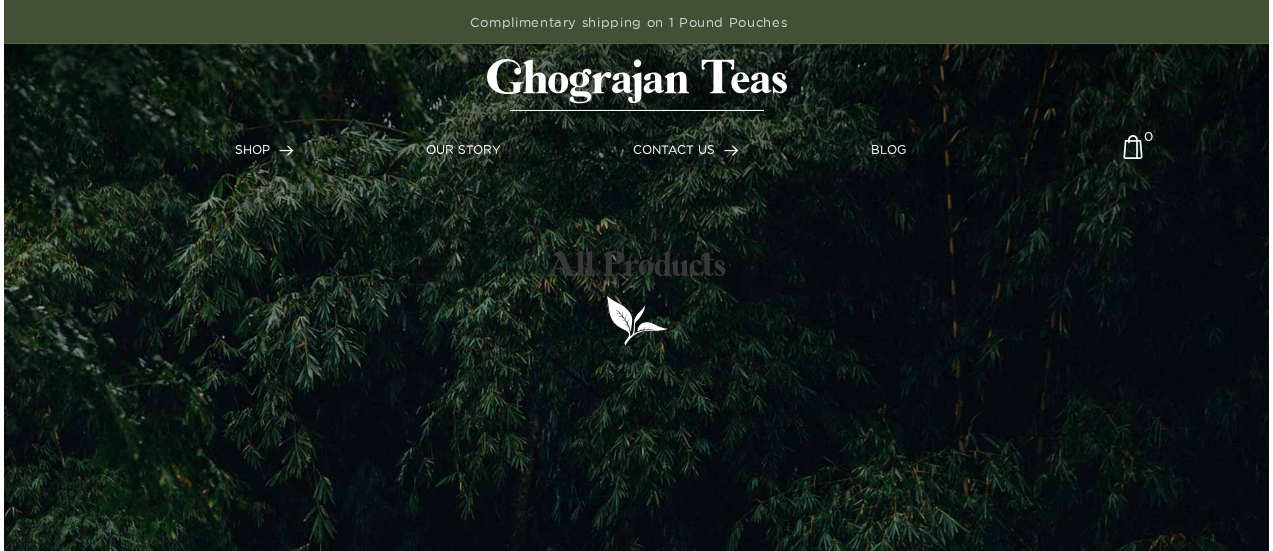 scroll, scrollTop: 0, scrollLeft: 0, axis: both 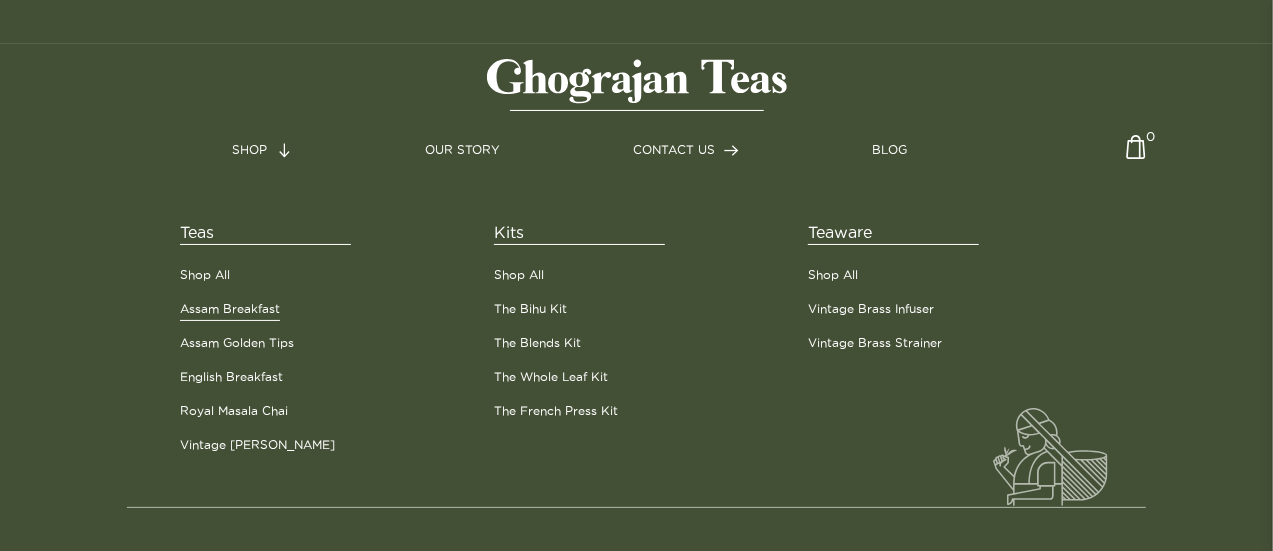 click on "Assam Breakfast" at bounding box center (230, 309) 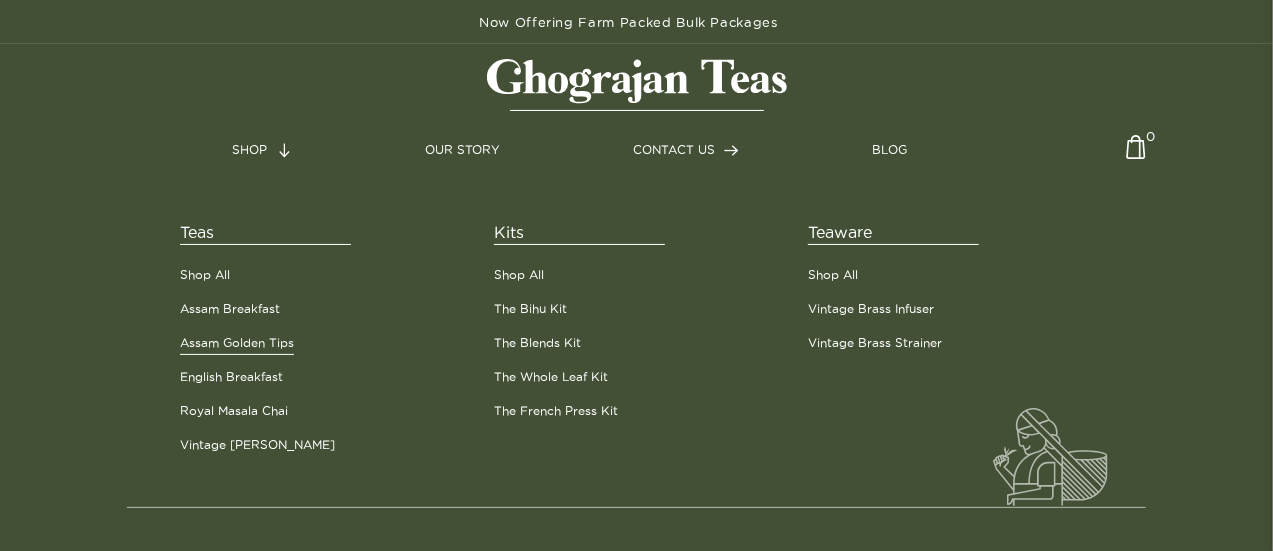 click on "Assam Golden Tips" at bounding box center [237, 343] 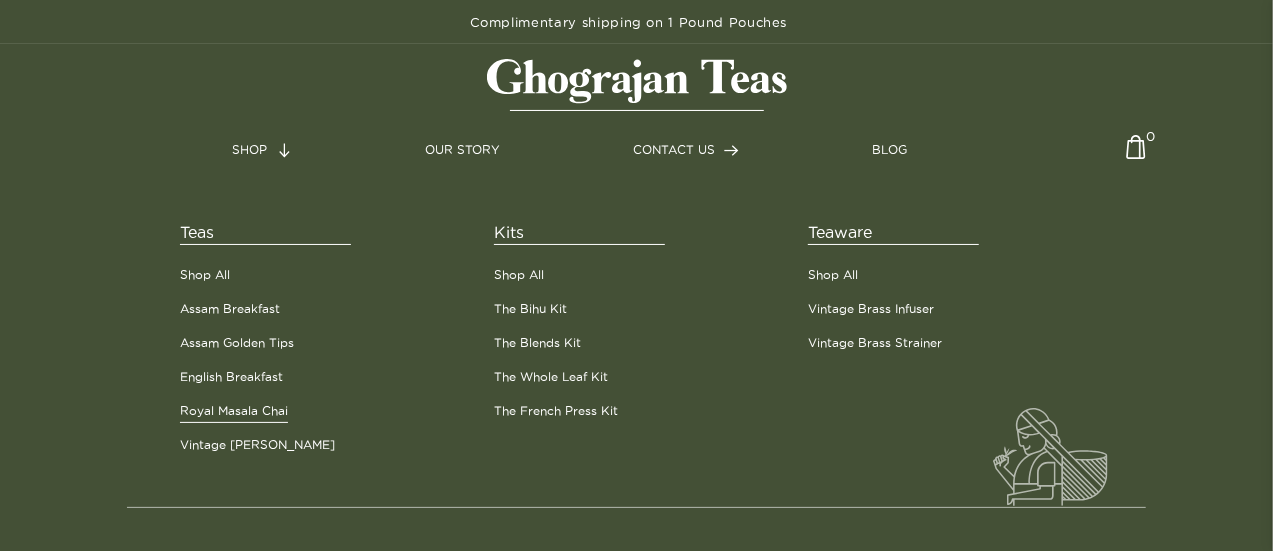 click on "Royal Masala Chai" at bounding box center [234, 411] 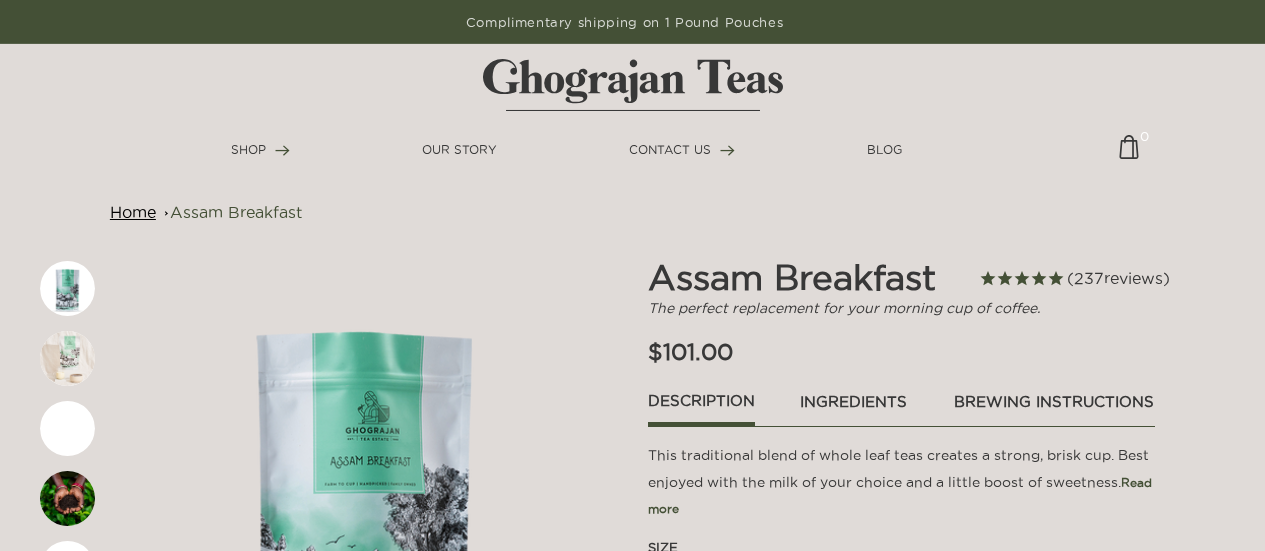 scroll, scrollTop: 0, scrollLeft: 0, axis: both 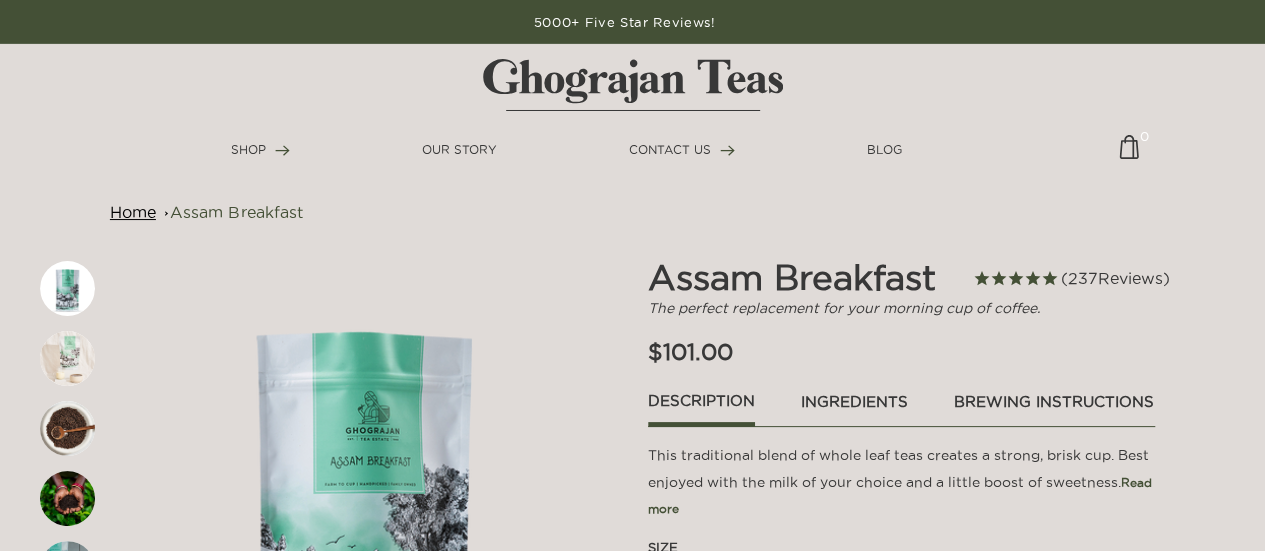 click at bounding box center (364, 510) 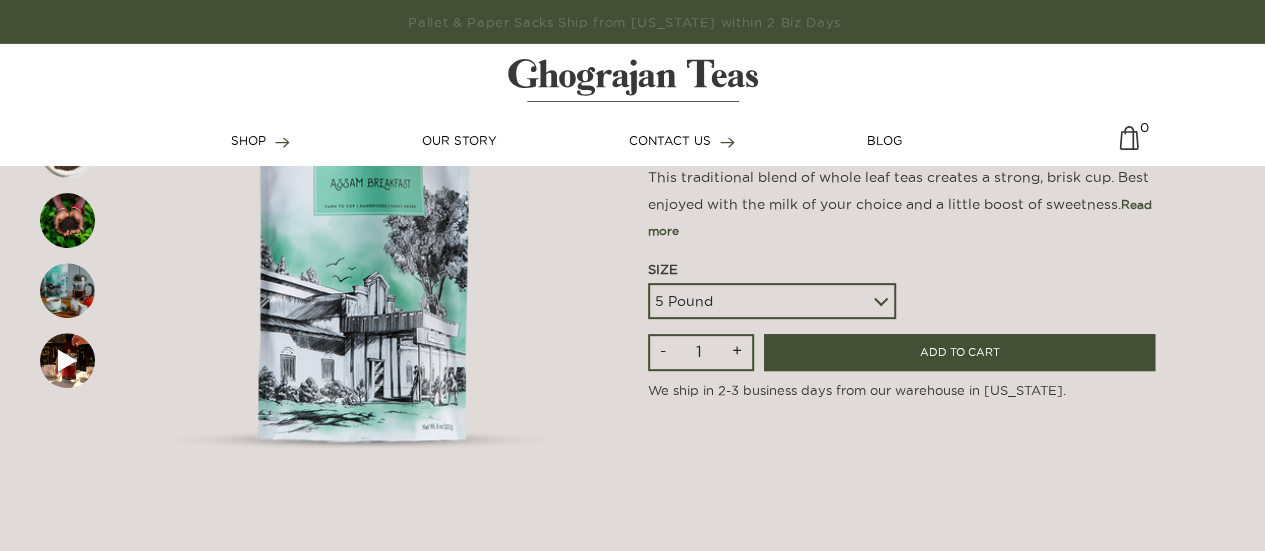 scroll, scrollTop: 280, scrollLeft: 0, axis: vertical 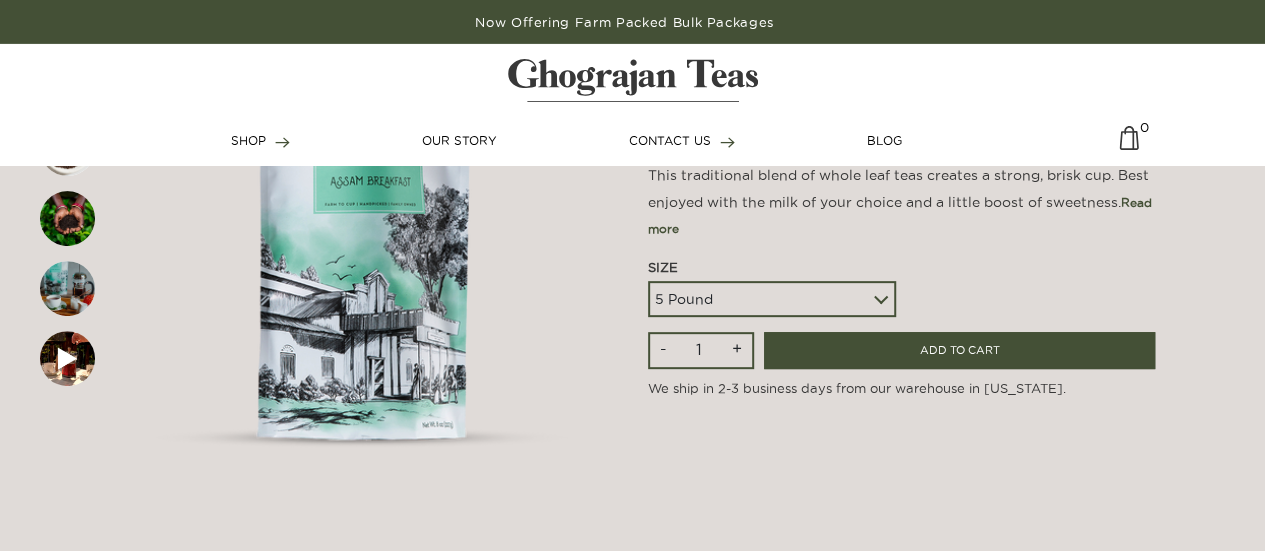 click on "5 Pound
10 Pound
Paper Sack (68 lbs)
Pallet - 20 Paper Sacks - 1364 lbs" at bounding box center (772, 299) 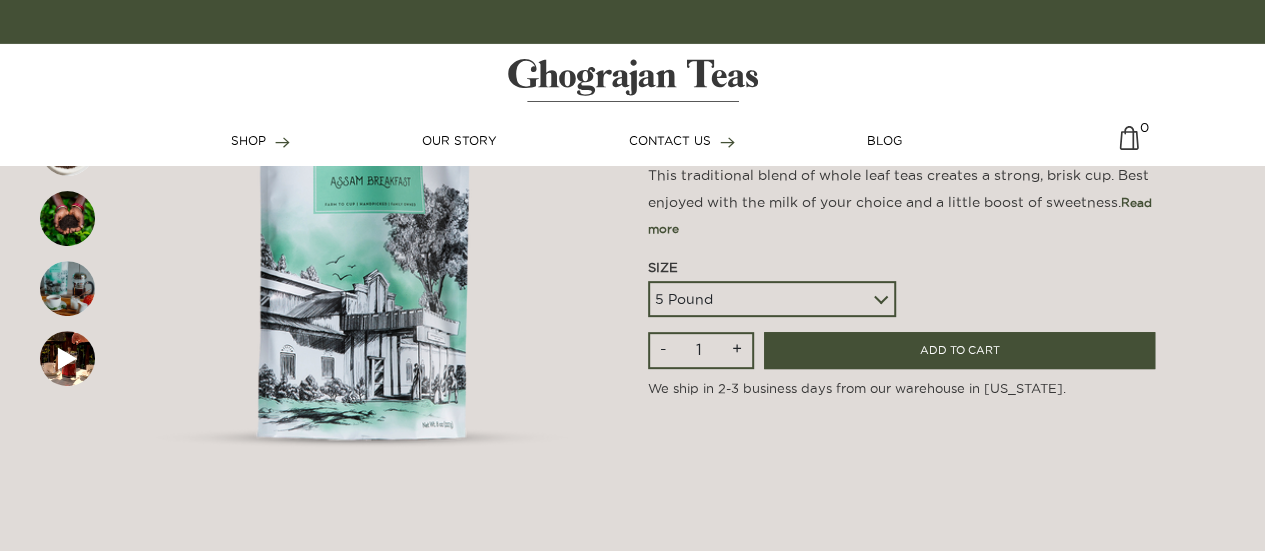 click on "5 Pound
10 Pound
Paper Sack (68 lbs)
Pallet - 20 Paper Sacks - 1364 lbs" at bounding box center (772, 299) 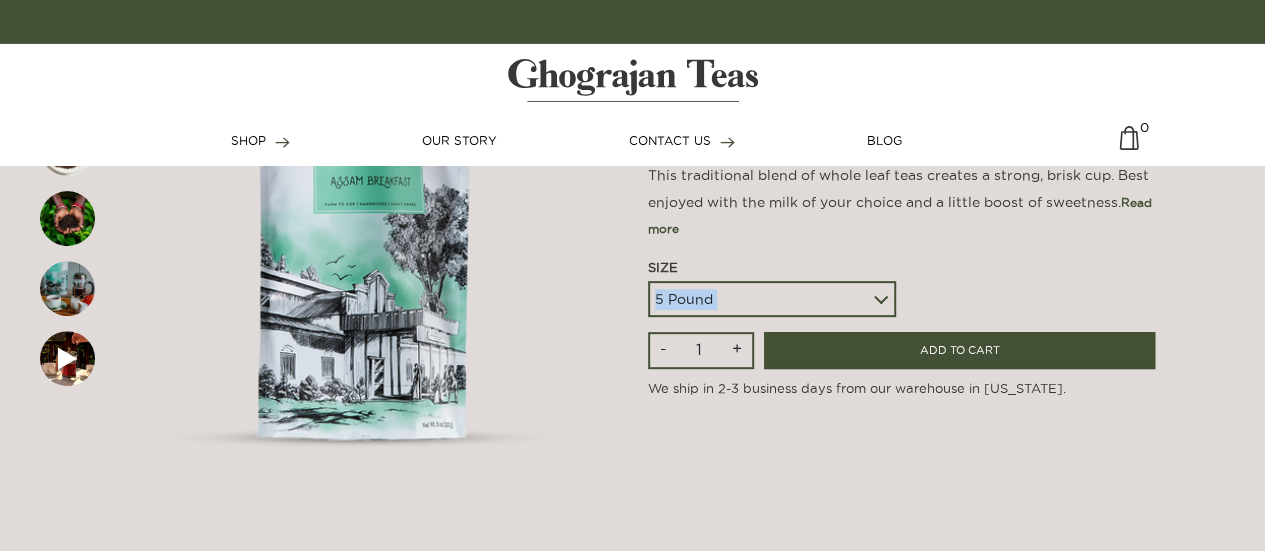 click on "5 Pound
10 Pound
Paper Sack (68 lbs)
Pallet - 20 Paper Sacks - 1364 lbs" at bounding box center (772, 299) 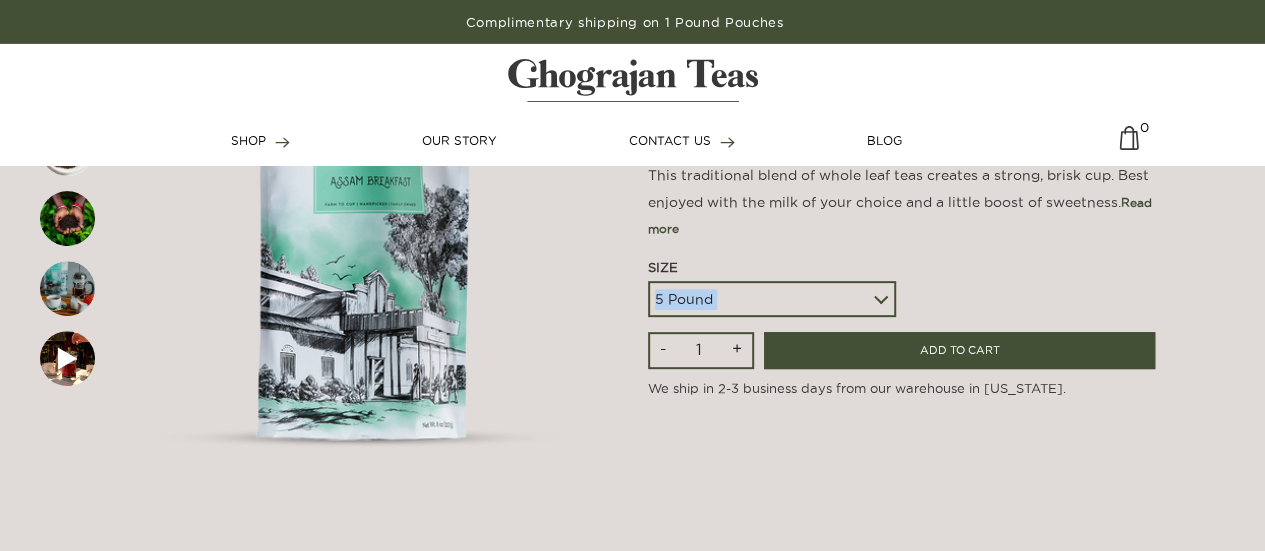 click on "5 Pound
10 Pound
Paper Sack (68 lbs)
Pallet - 20 Paper Sacks - 1364 lbs" at bounding box center (772, 299) 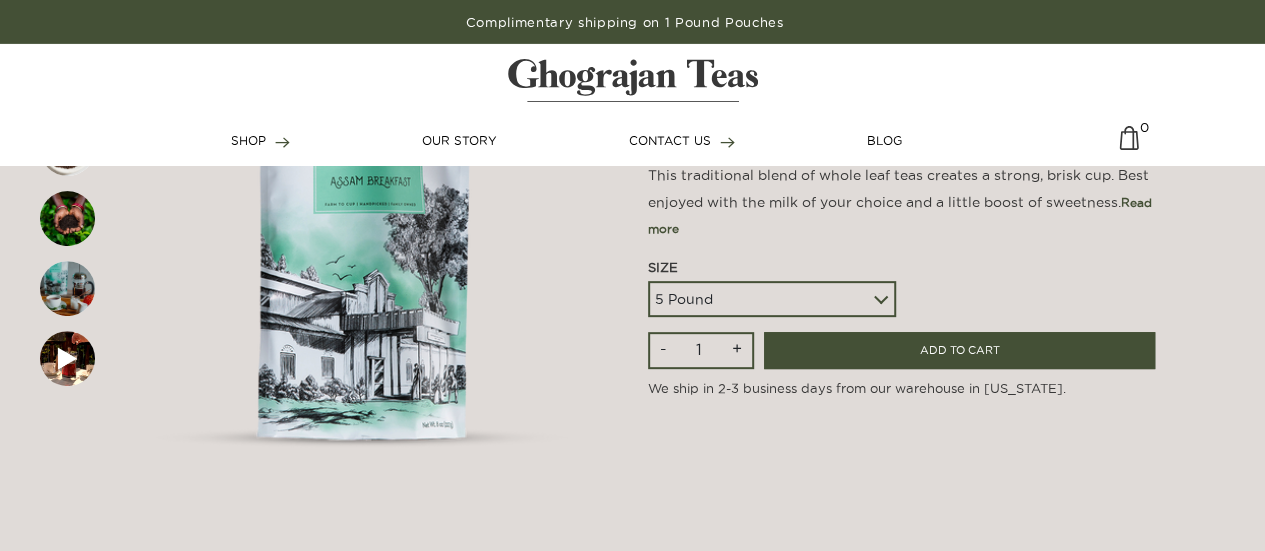 click on "Size
5 Pound
10 Pound
Paper Sack (68 lbs)
Pallet - 20 Paper Sacks - 1364 lbs" at bounding box center (902, 288) 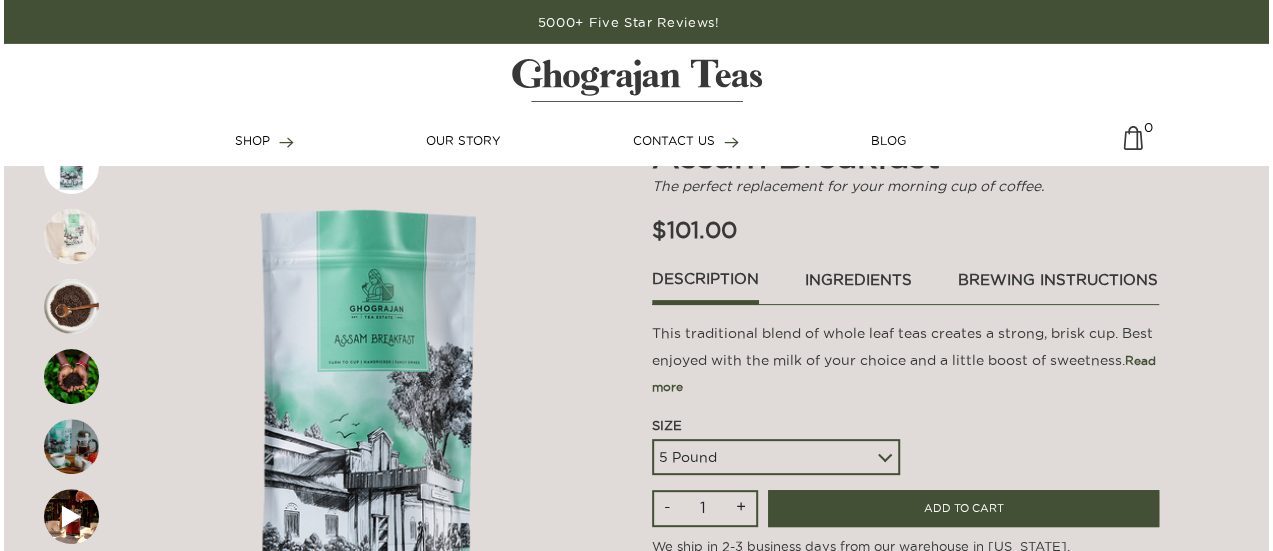 scroll, scrollTop: 120, scrollLeft: 0, axis: vertical 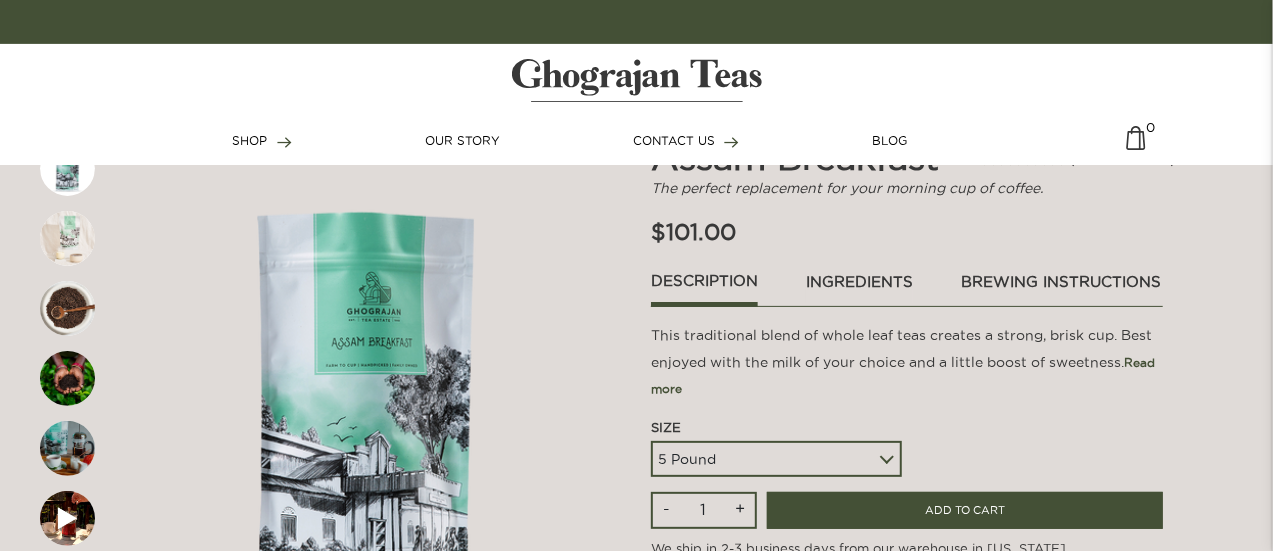click on "ingredients" at bounding box center (859, 287) 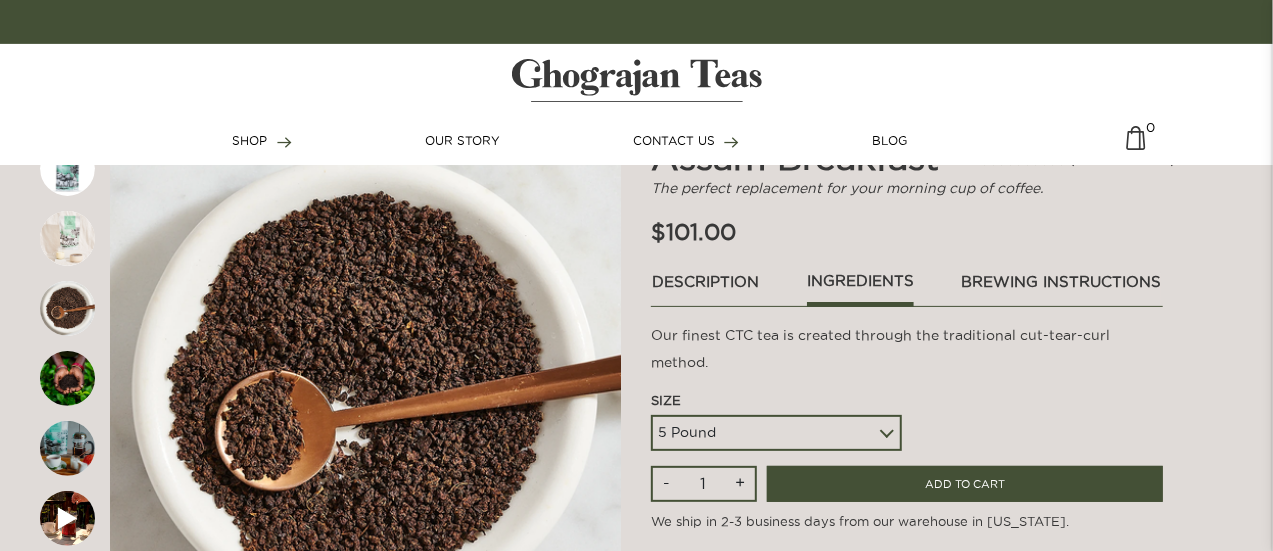 click on "brewing instructions" at bounding box center (1061, 287) 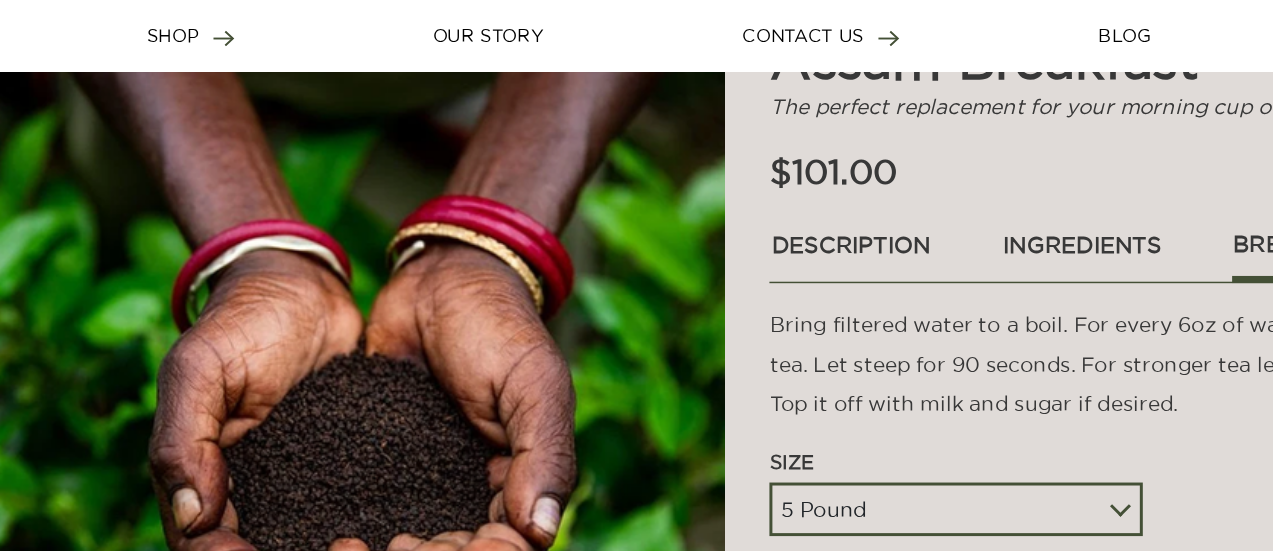 scroll, scrollTop: 120, scrollLeft: 0, axis: vertical 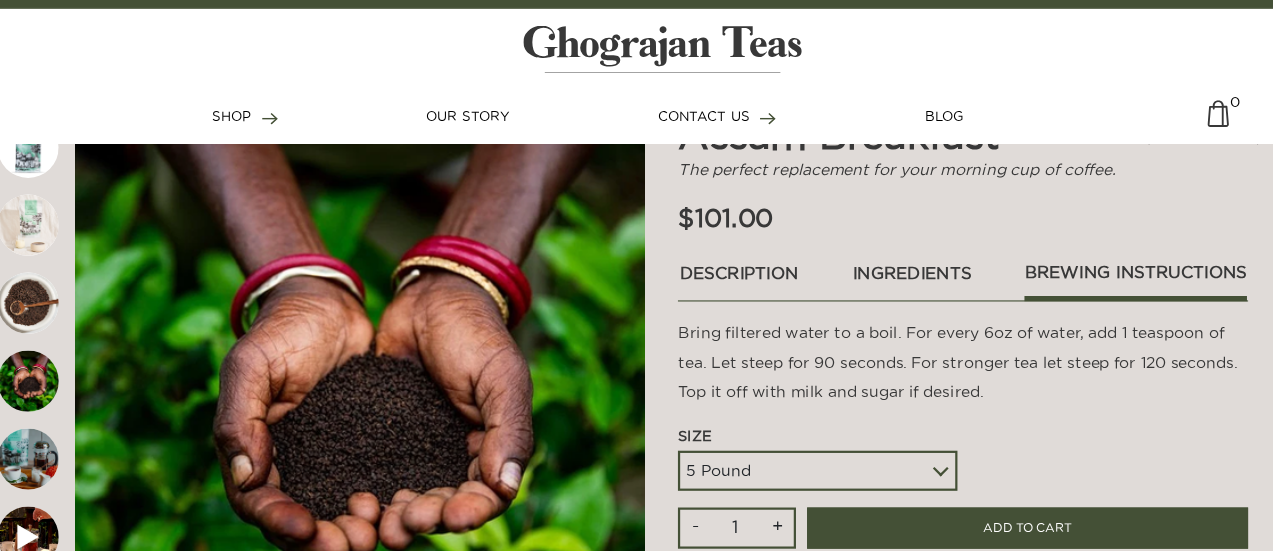 click at bounding box center [67, 308] 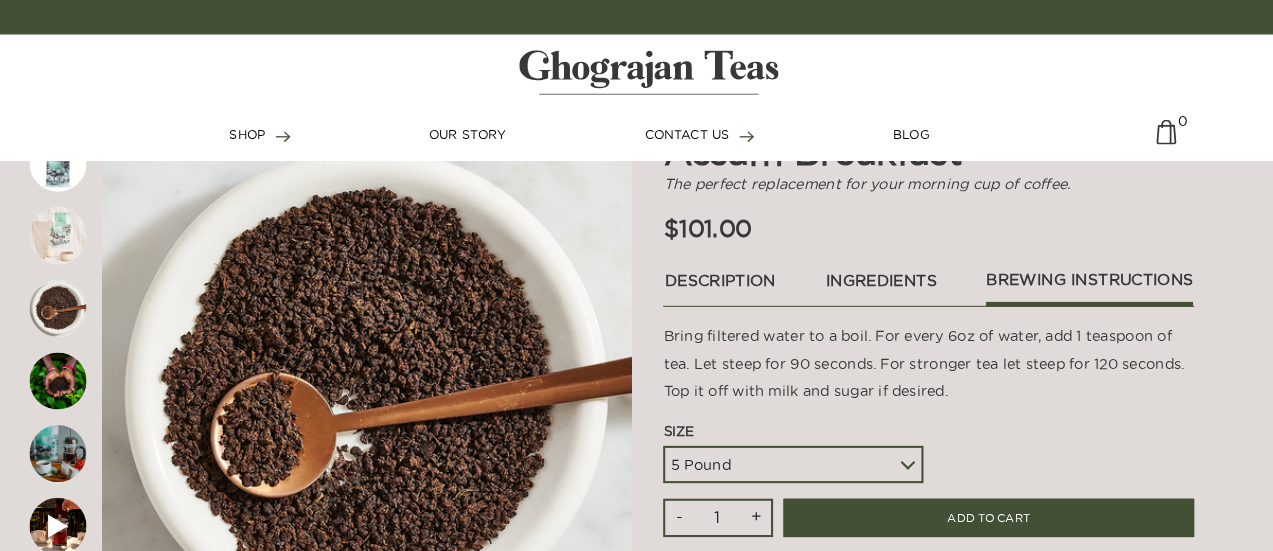 scroll, scrollTop: 120, scrollLeft: 0, axis: vertical 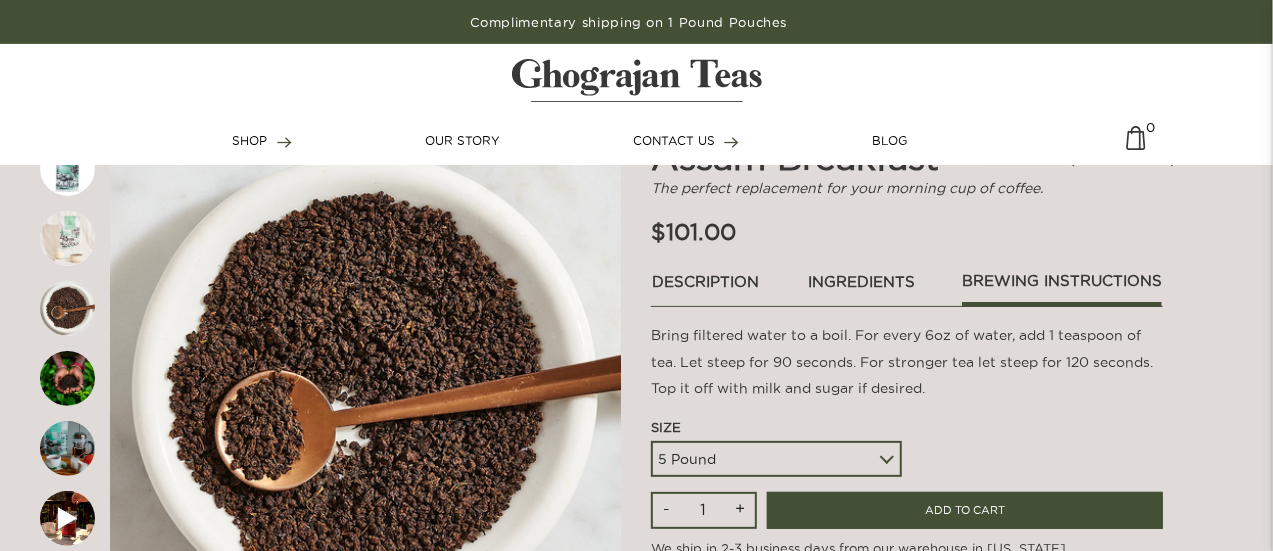 click on "Bring filtered water to a boil. For every 6oz of water, add 1 teaspoon of tea. Let steep for 90 seconds. For stronger tea let steep for 120 seconds. Top it off with milk and sugar if desired." at bounding box center [906, 362] 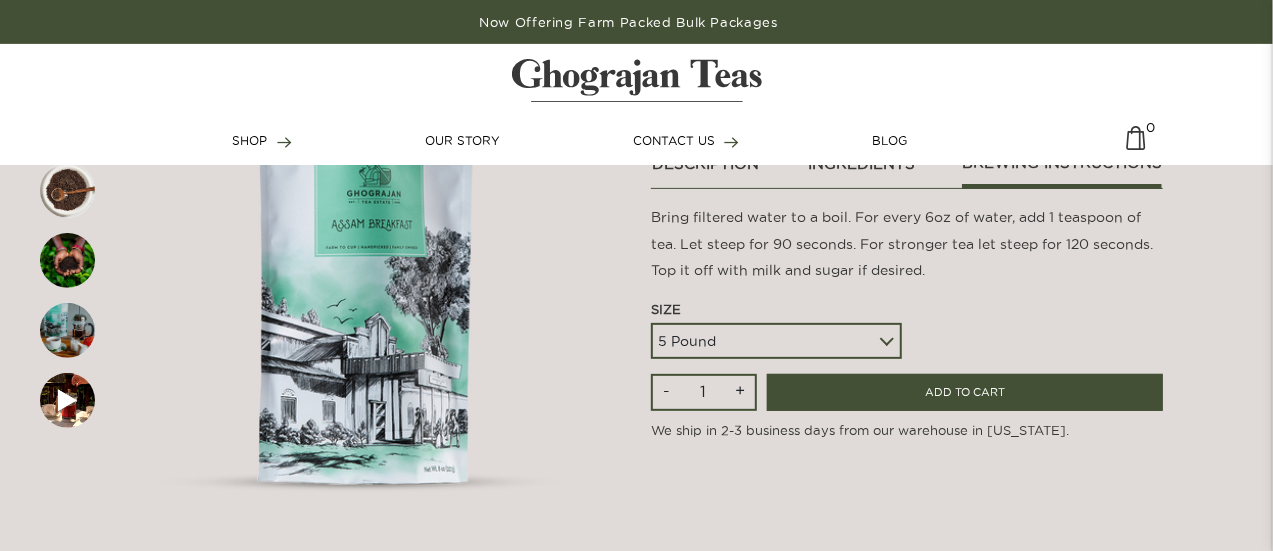 scroll, scrollTop: 240, scrollLeft: 0, axis: vertical 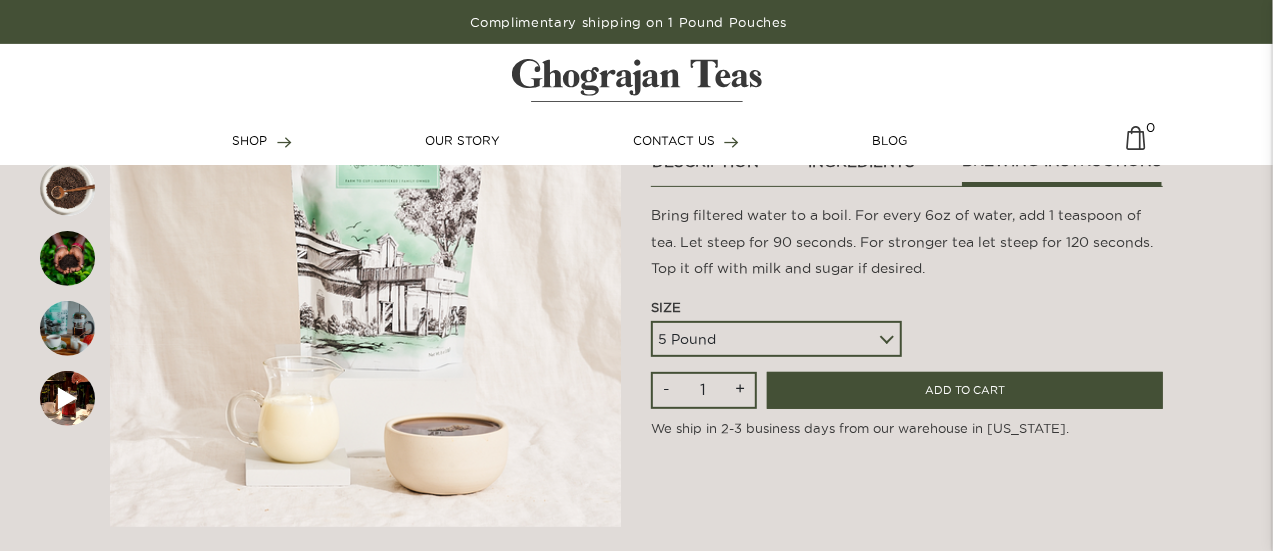 click on "Assam Breakfast
Assam Breakfast
The perfect replacement for your morning cup of coffee.
$101.00
237  Reviews
Description
ingredients
brewing instructions
This traditional blend of whole leaf teas creates a strong, brisk cup. Best enjoyed with the milk of your choice and a little boost of sweetness.
Read more" at bounding box center (906, 271) 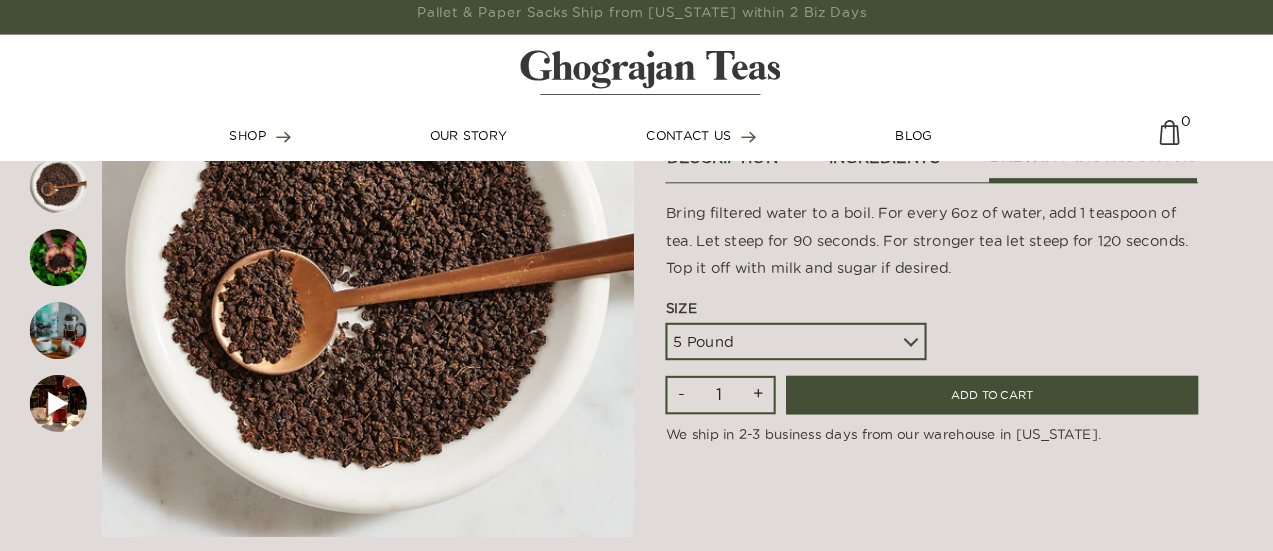 scroll, scrollTop: 240, scrollLeft: 0, axis: vertical 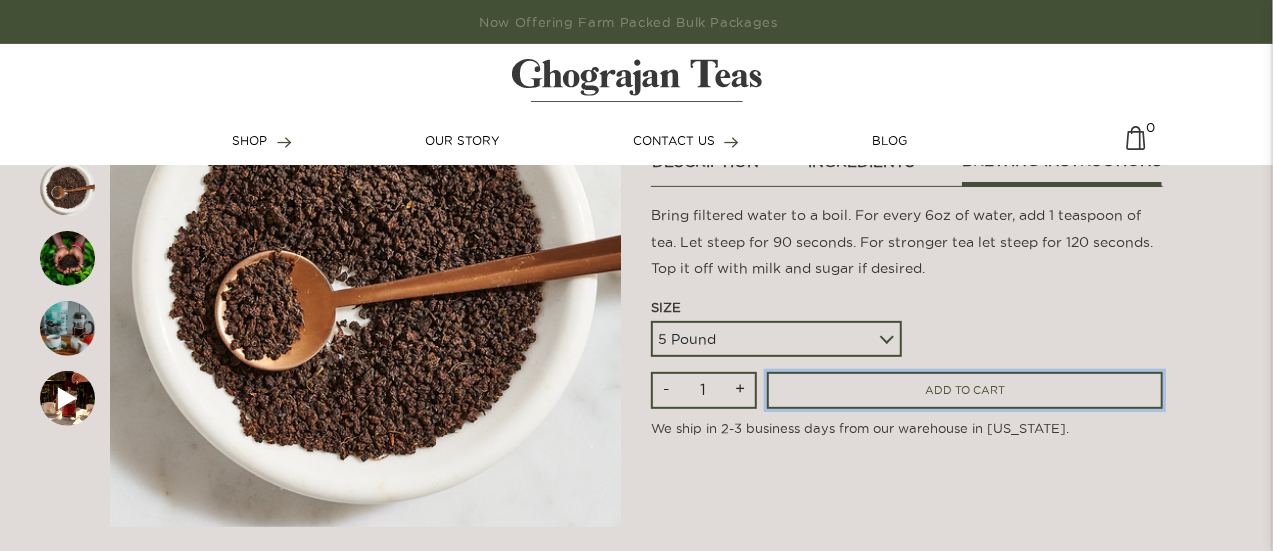 click on "ADD TO CART" at bounding box center (964, 390) 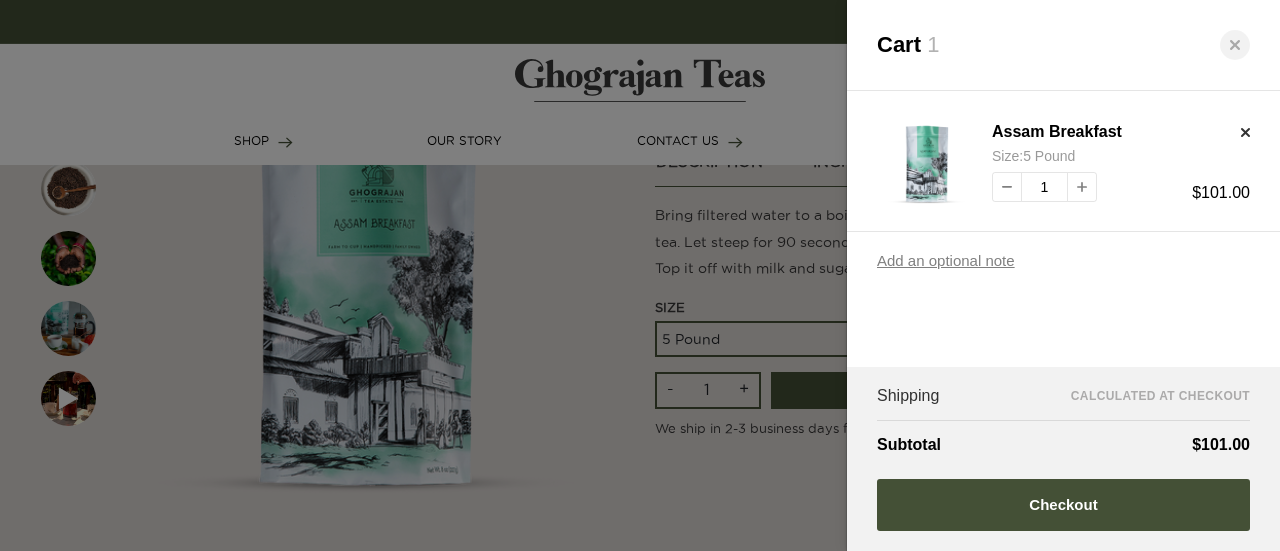 click 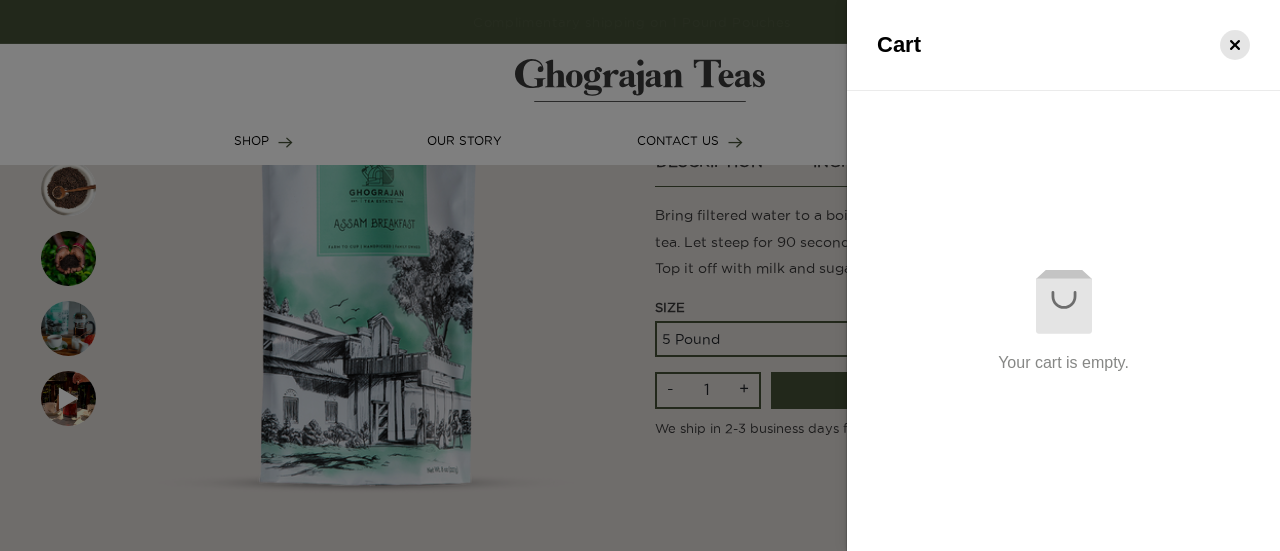 click 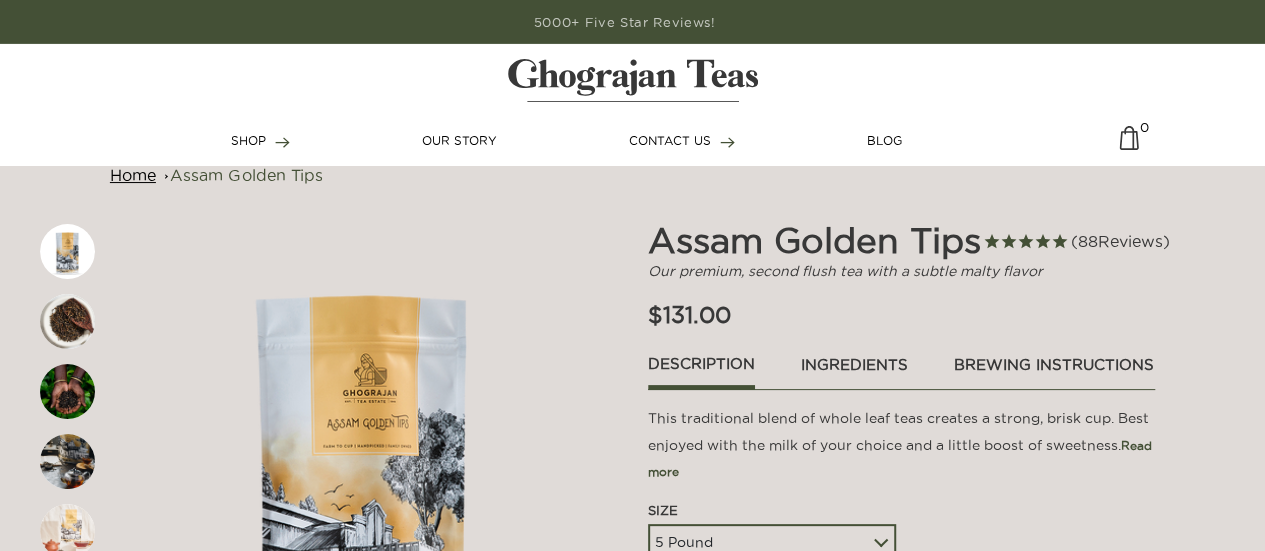 scroll, scrollTop: 0, scrollLeft: 0, axis: both 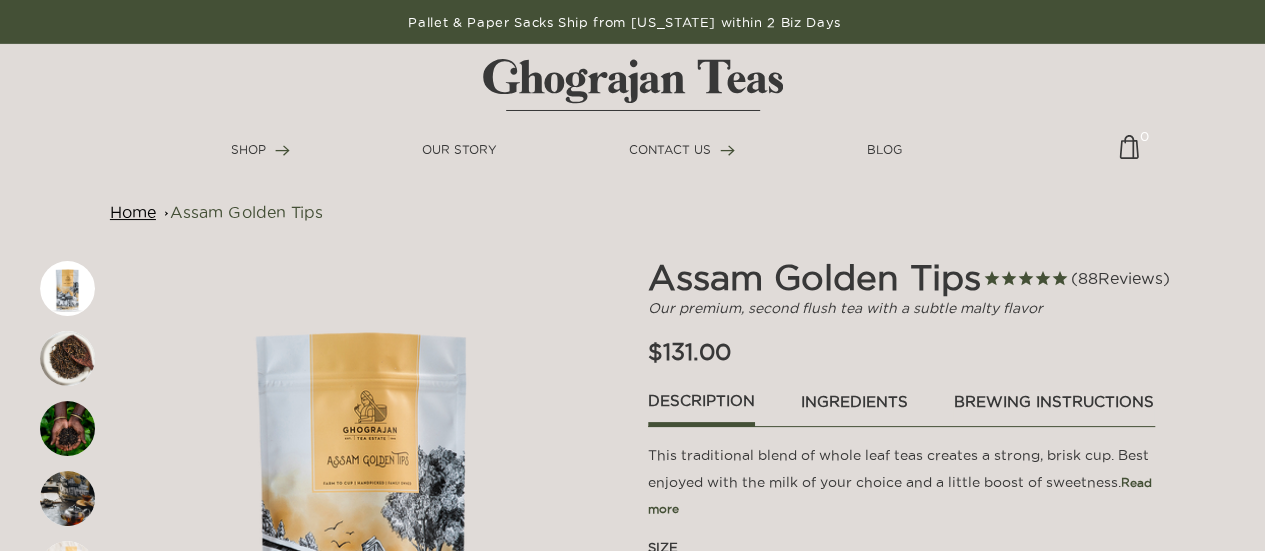 click on "brewing instructions" at bounding box center [1054, 407] 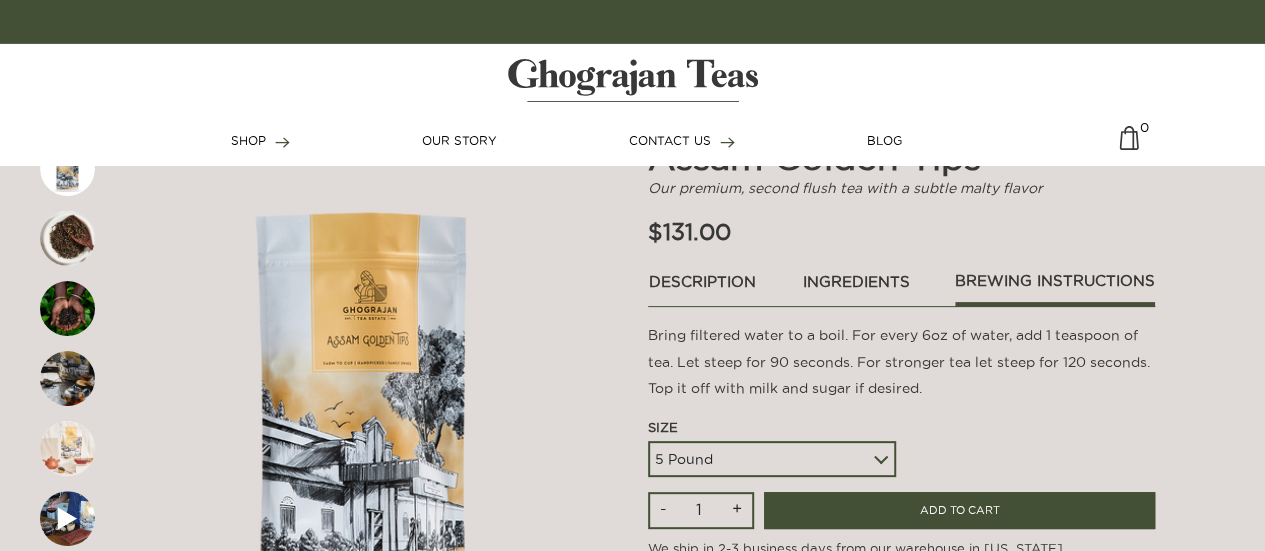scroll, scrollTop: 160, scrollLeft: 0, axis: vertical 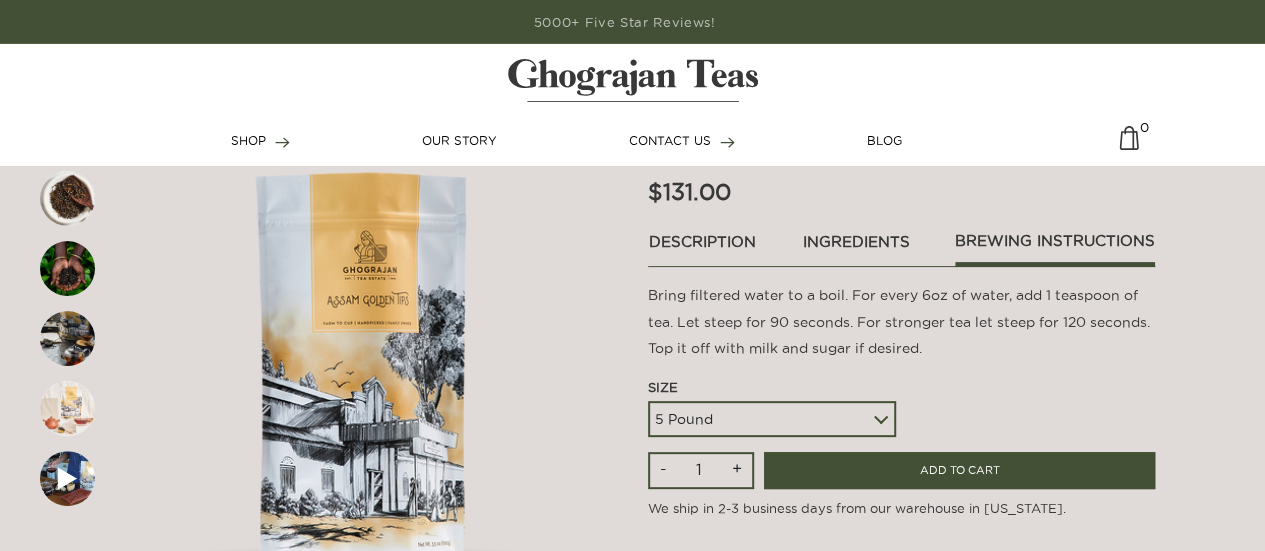 click on "ingredients" at bounding box center [855, 247] 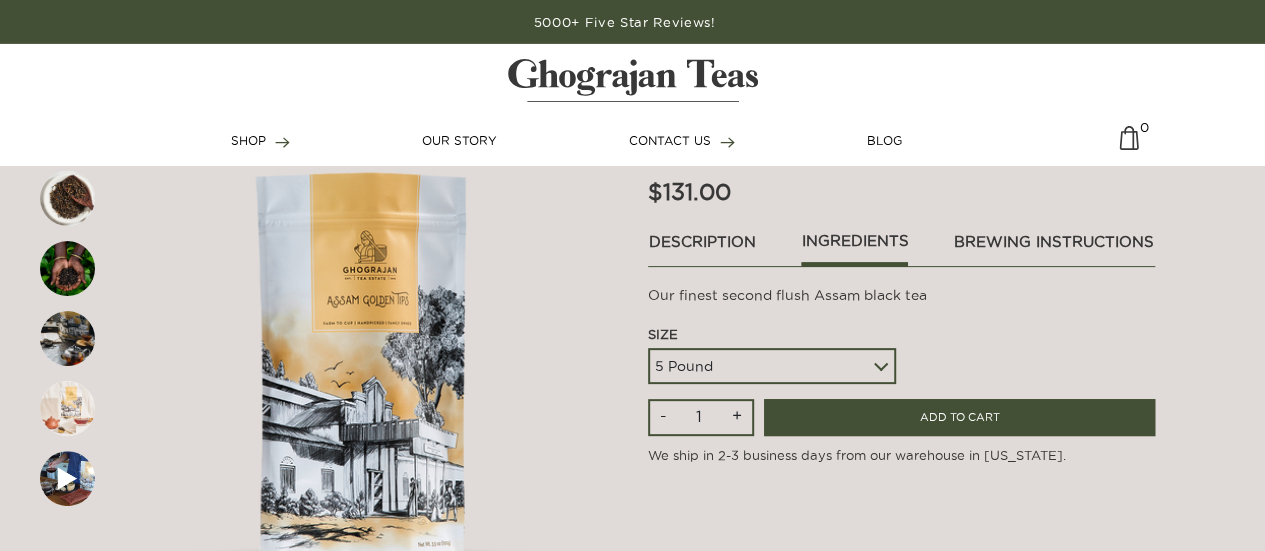 click at bounding box center (67, 198) 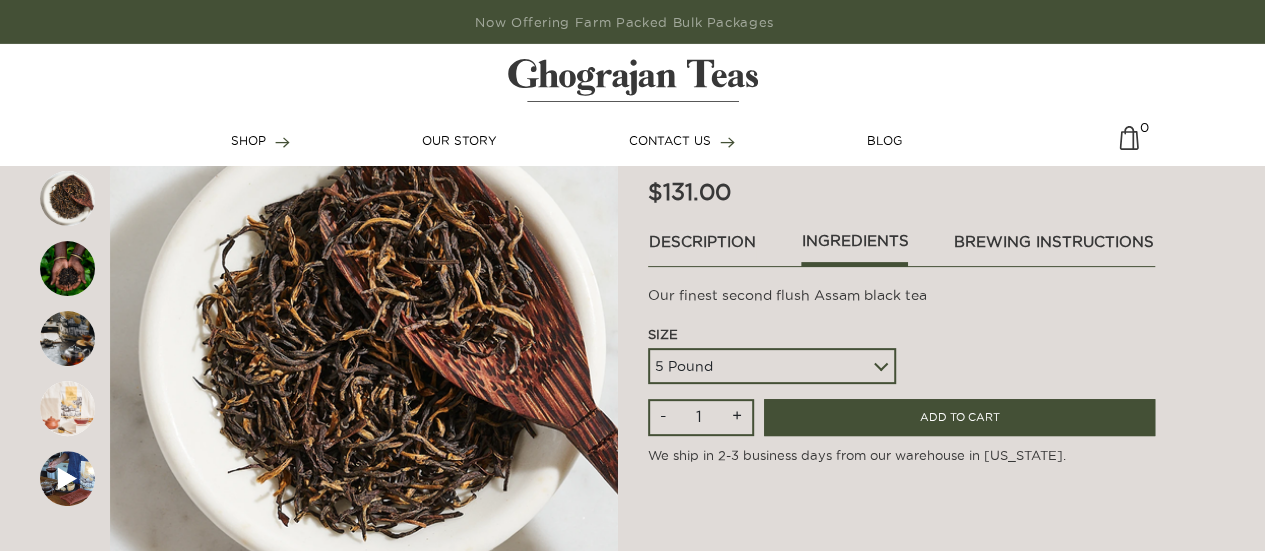 click on "Description" at bounding box center [702, 247] 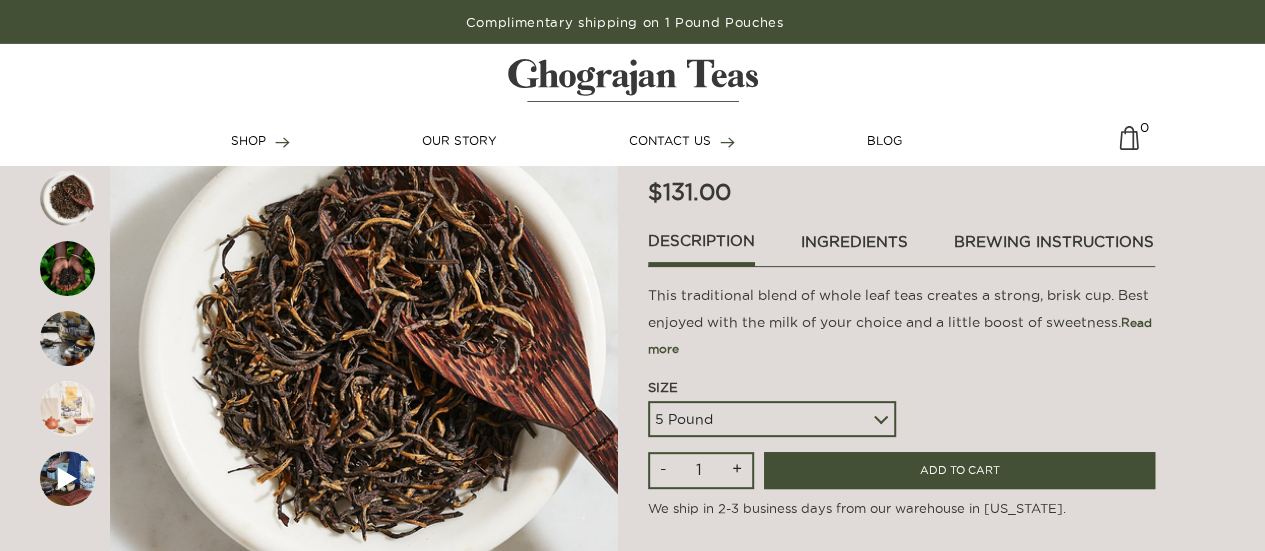 click at bounding box center (67, 268) 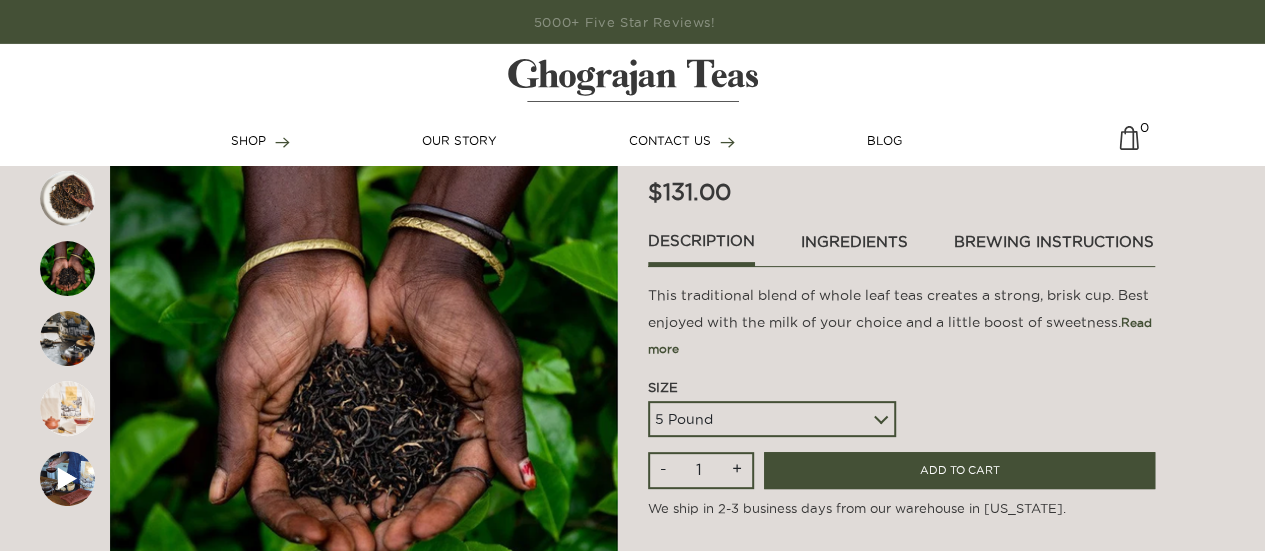 click at bounding box center (67, 338) 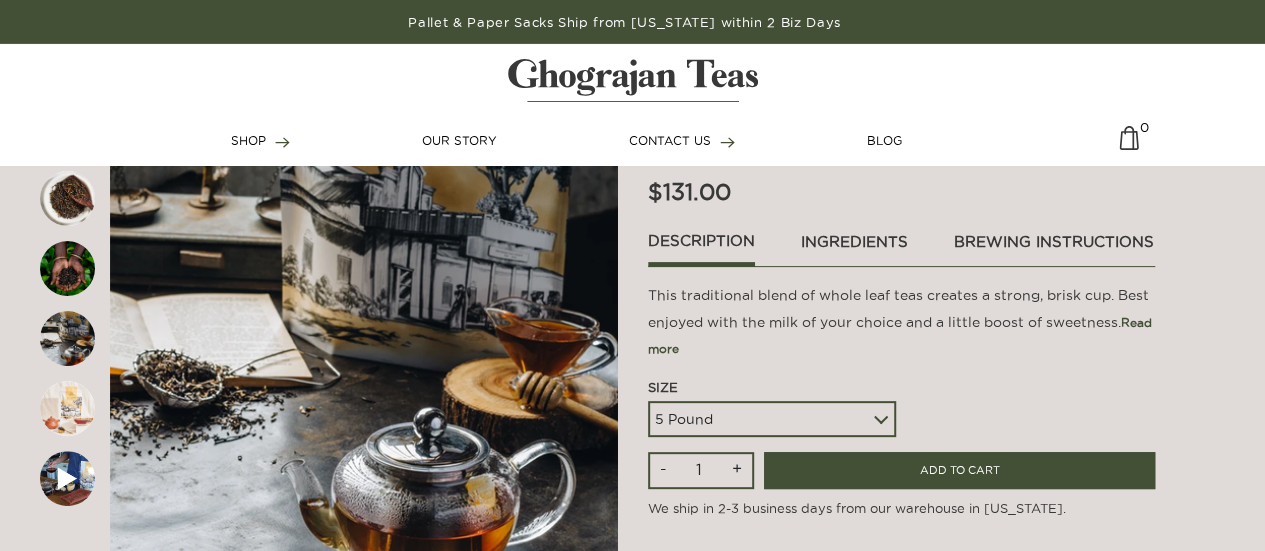 click at bounding box center [67, 408] 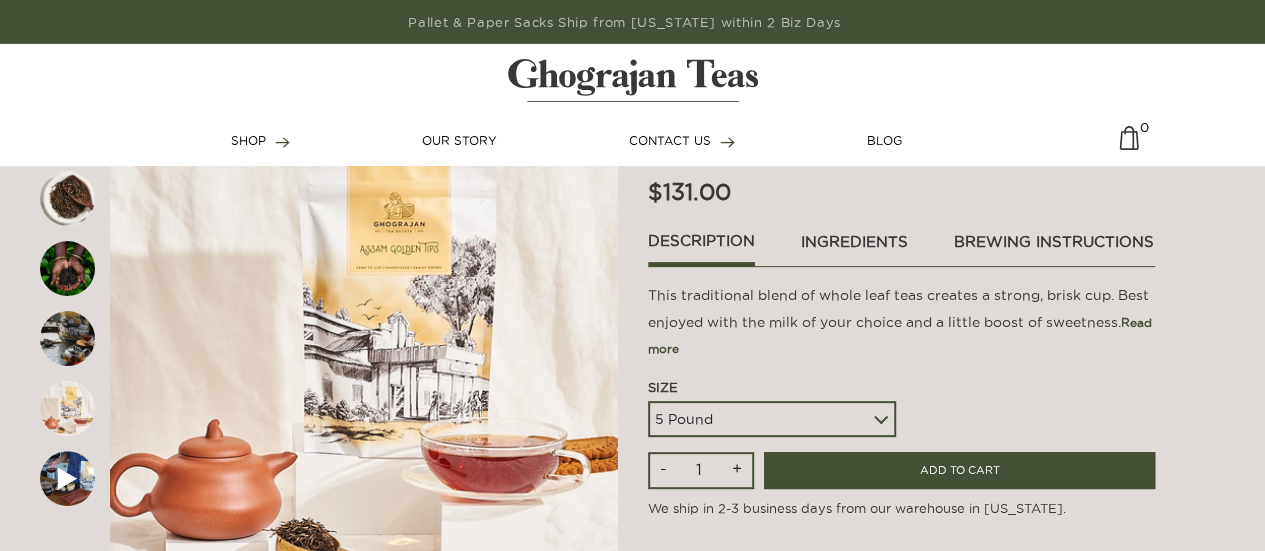 click at bounding box center (67, 478) 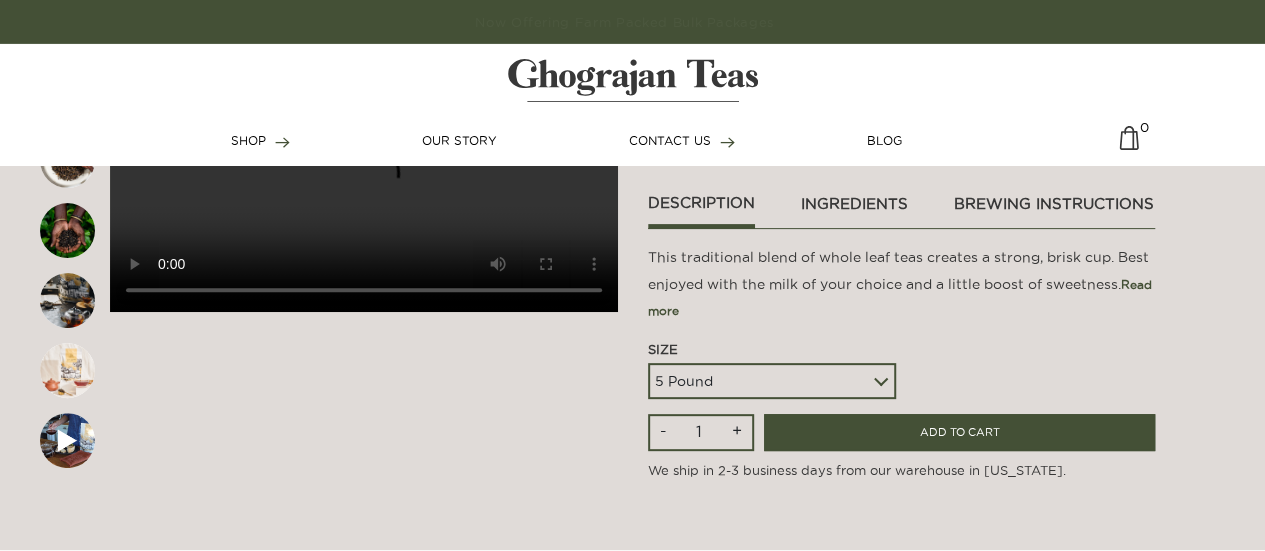 scroll, scrollTop: 200, scrollLeft: 0, axis: vertical 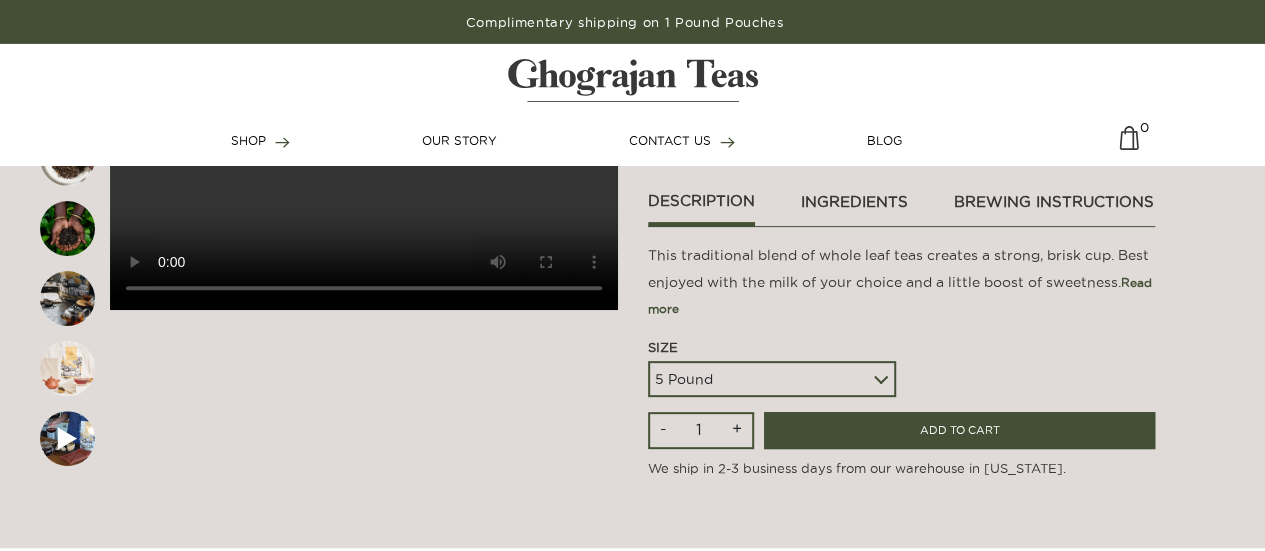 type 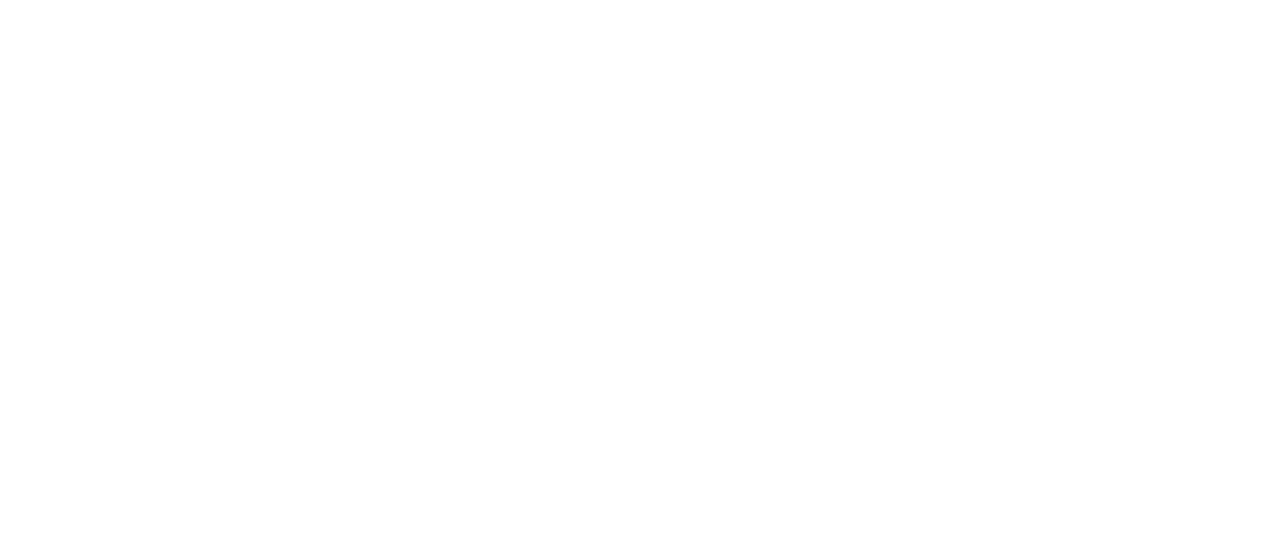 scroll, scrollTop: 0, scrollLeft: 0, axis: both 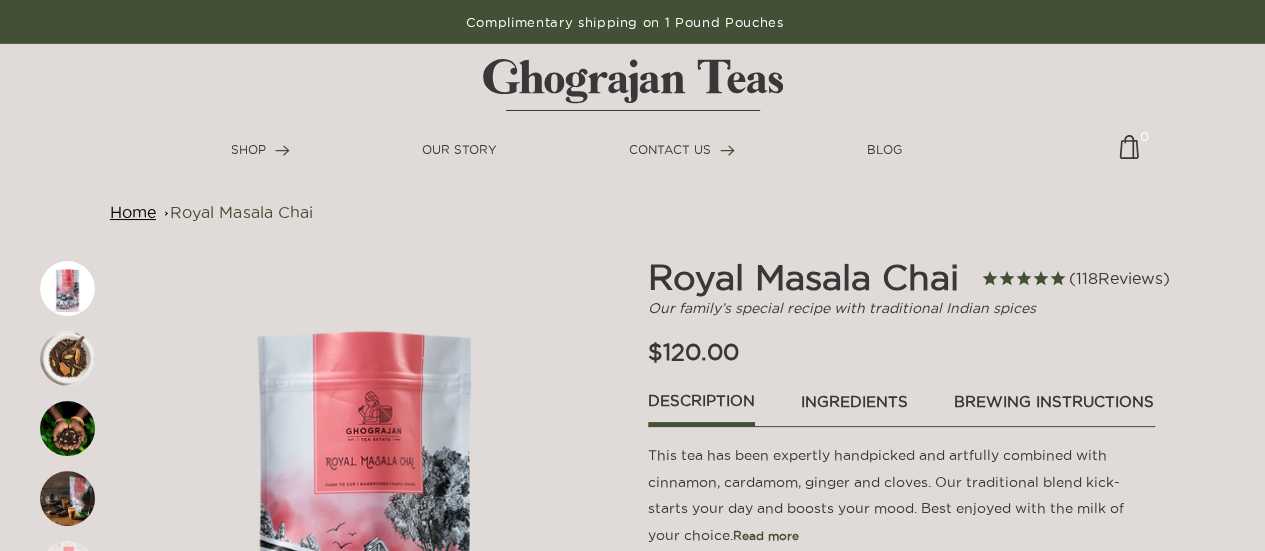 click at bounding box center [364, 510] 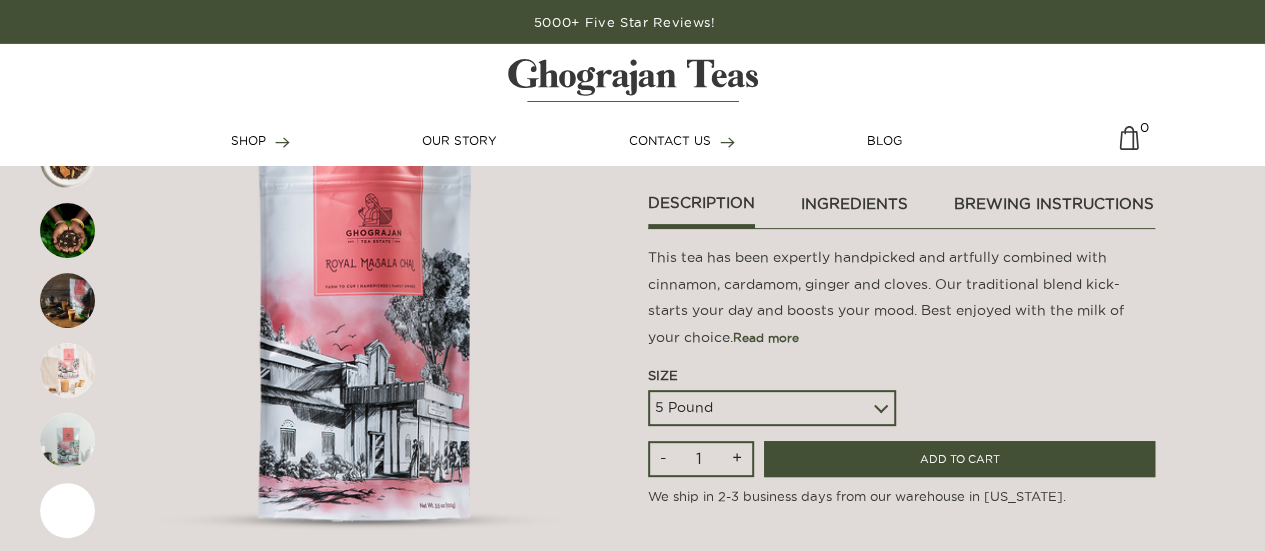 scroll, scrollTop: 200, scrollLeft: 0, axis: vertical 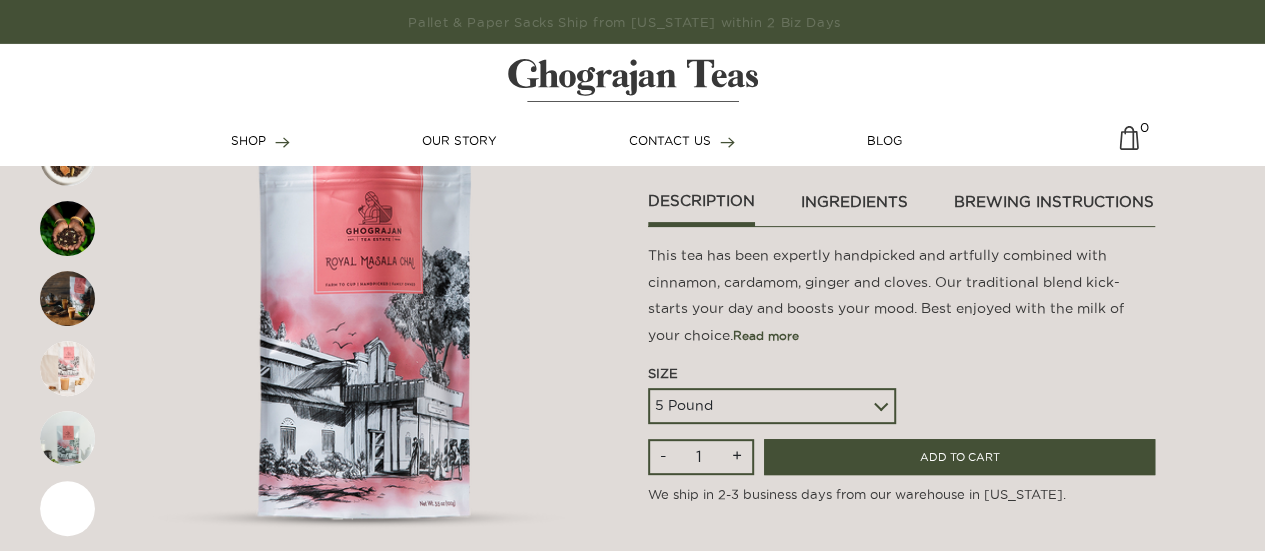 click at bounding box center (67, 228) 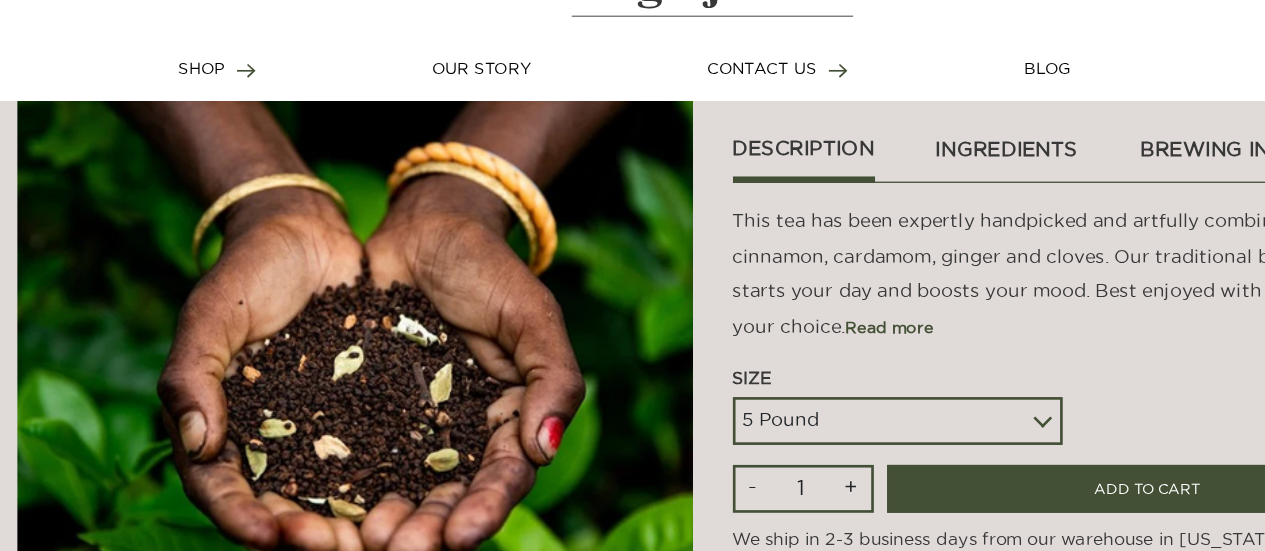 scroll, scrollTop: 200, scrollLeft: 0, axis: vertical 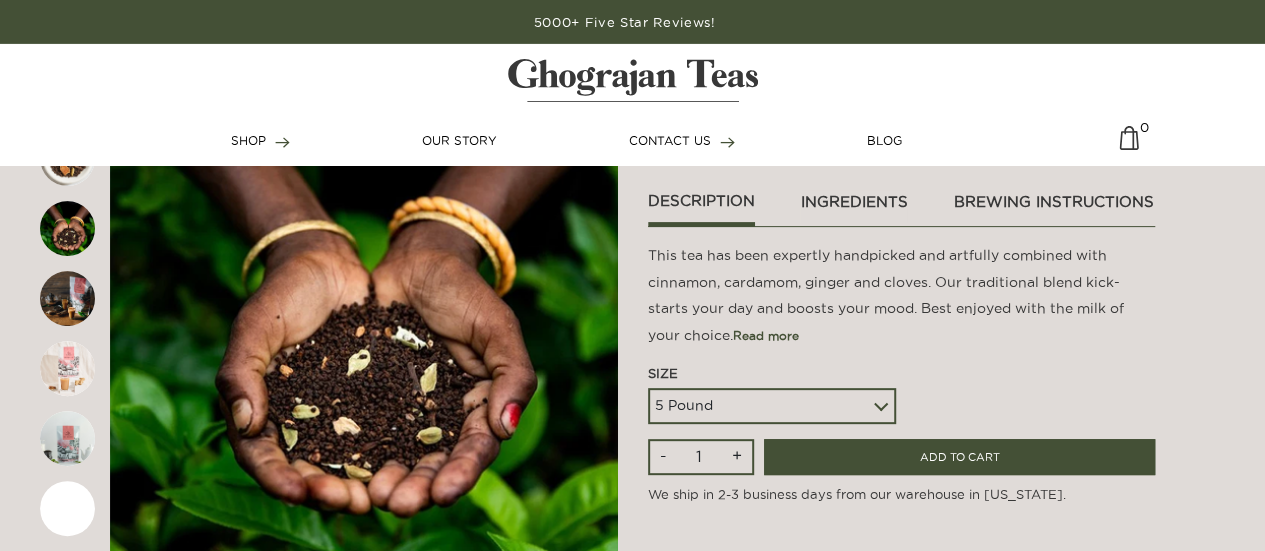 click on "ingredients" at bounding box center [853, 207] 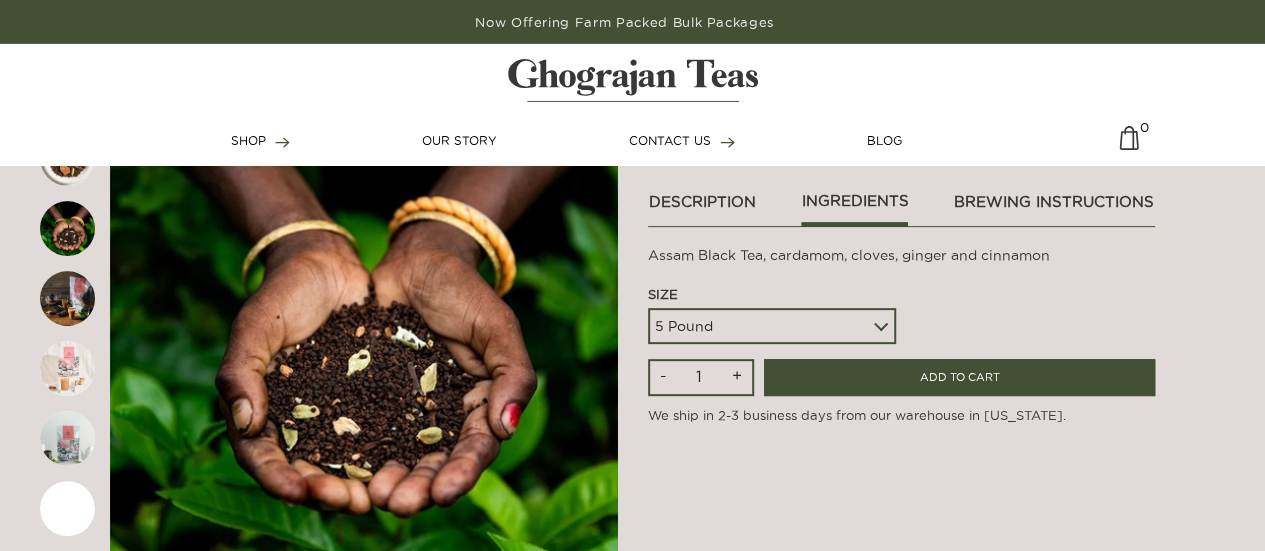click on "ingredients" at bounding box center (854, 209) 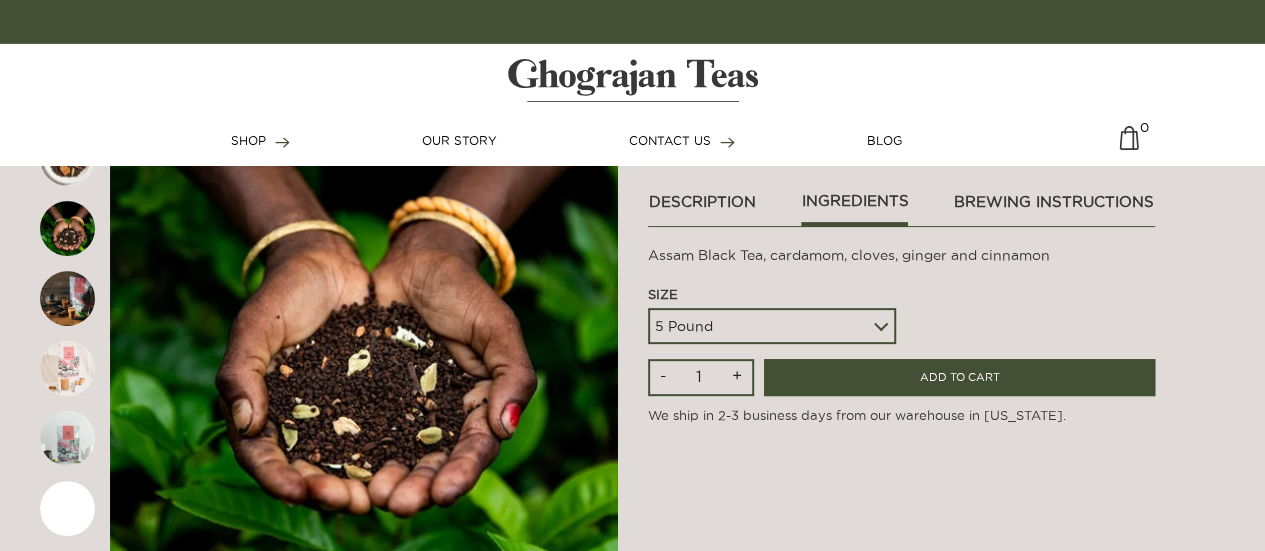 click on "brewing instructions" at bounding box center (1054, 207) 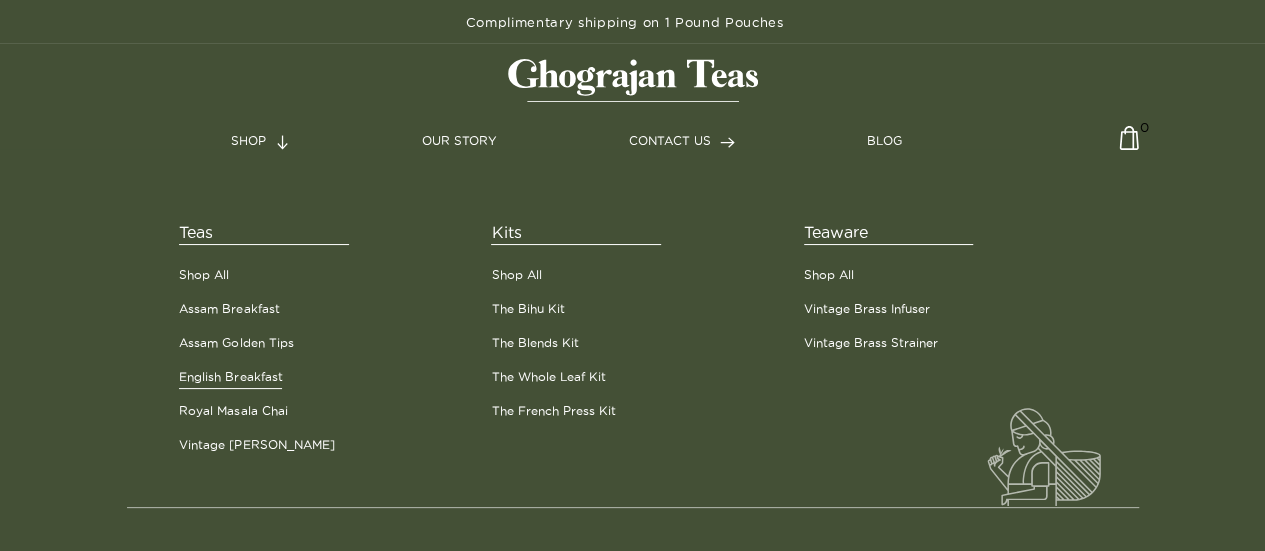 click on "English Breakfast" at bounding box center [230, 377] 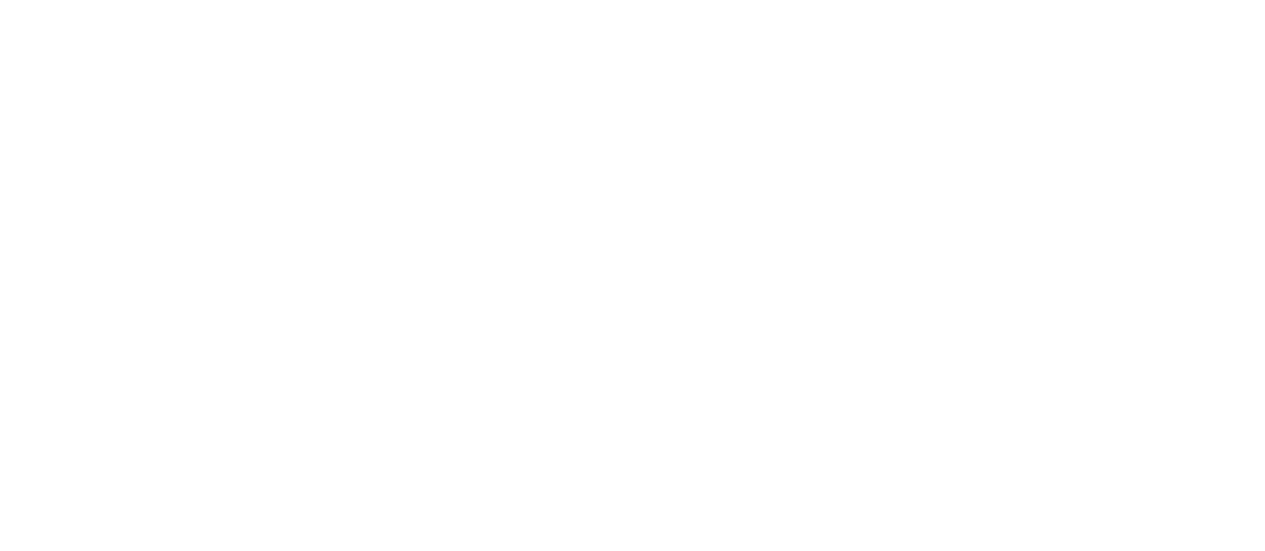 scroll, scrollTop: 0, scrollLeft: 0, axis: both 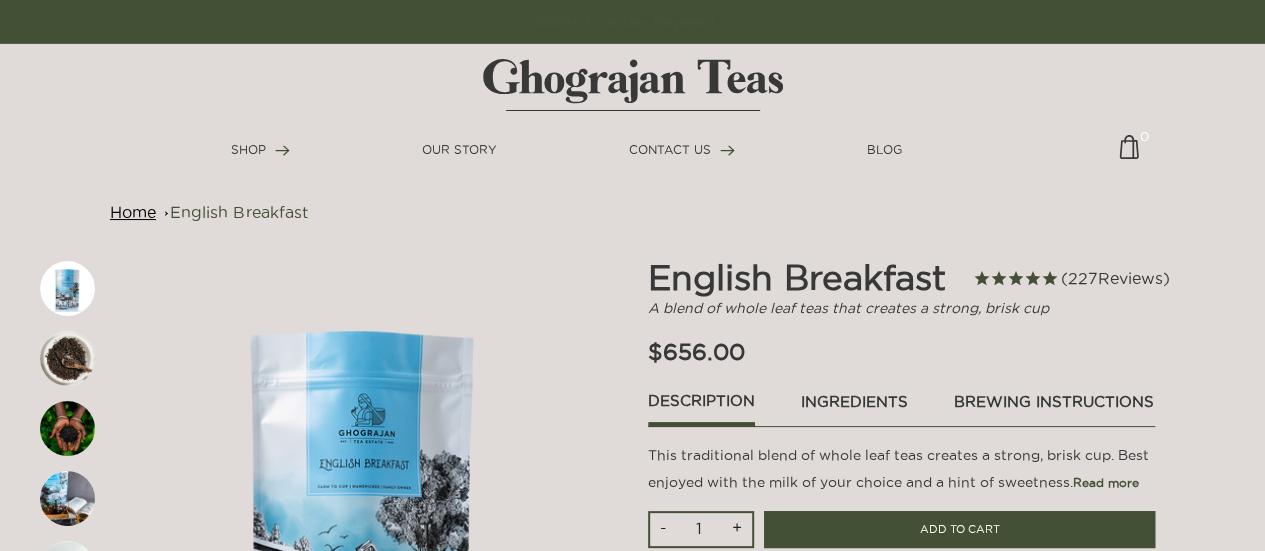 click at bounding box center [364, 510] 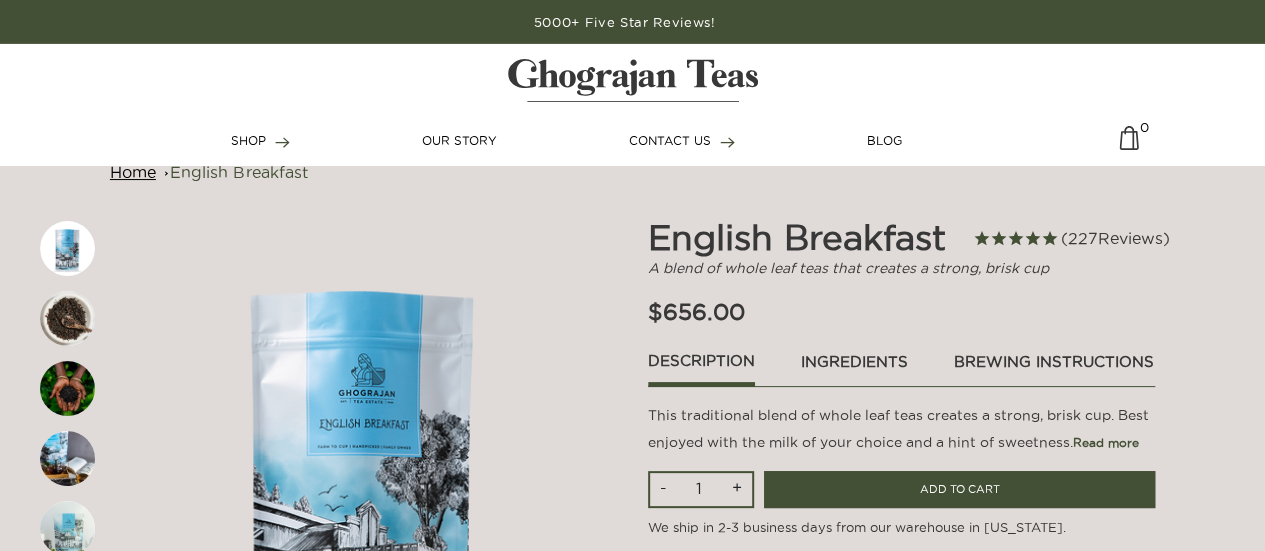scroll, scrollTop: 80, scrollLeft: 0, axis: vertical 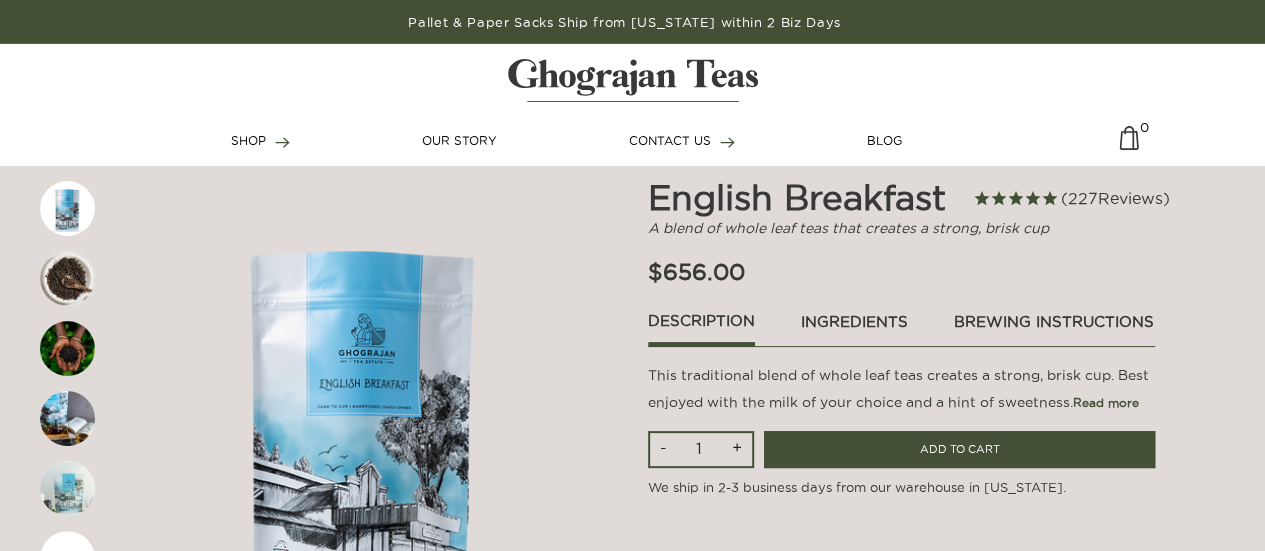 click on "brewing instructions" at bounding box center [1054, 327] 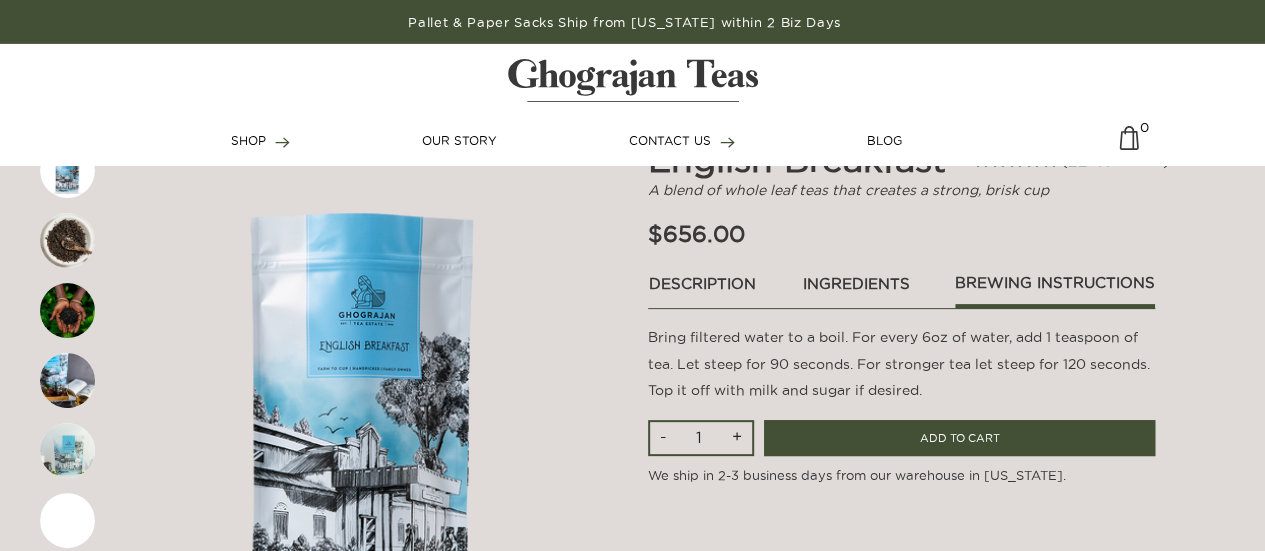 scroll, scrollTop: 120, scrollLeft: 0, axis: vertical 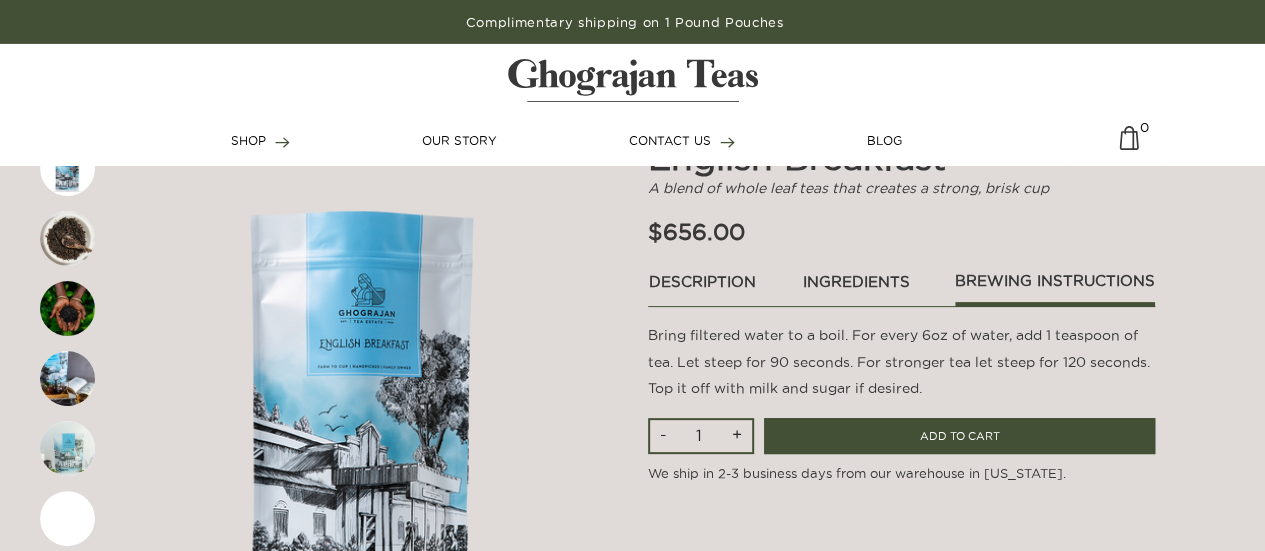 click at bounding box center (67, 238) 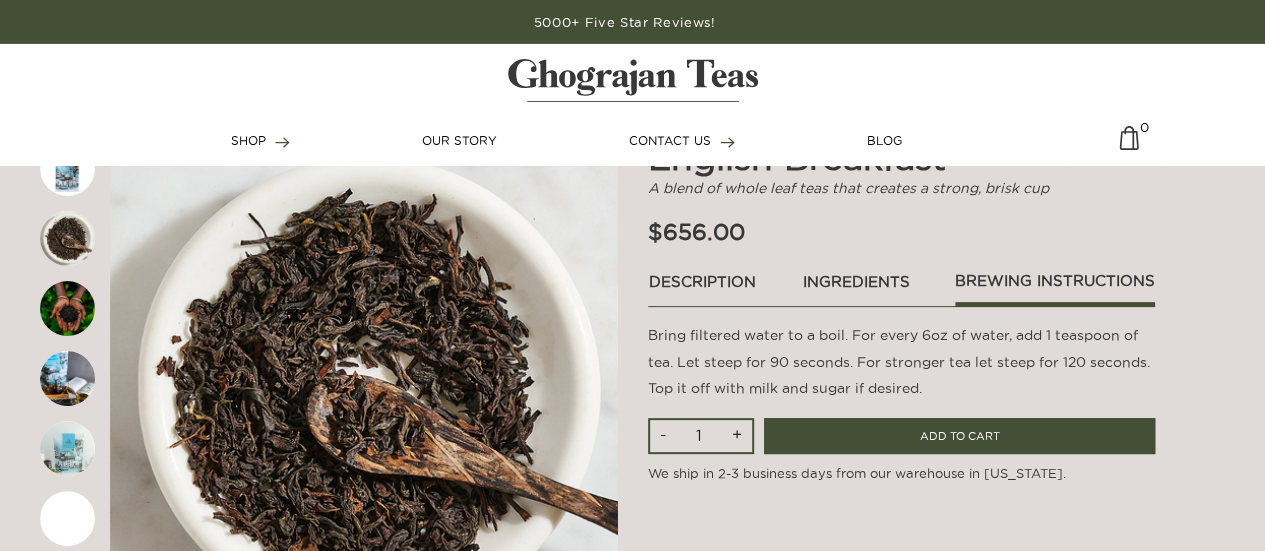 click at bounding box center (67, 308) 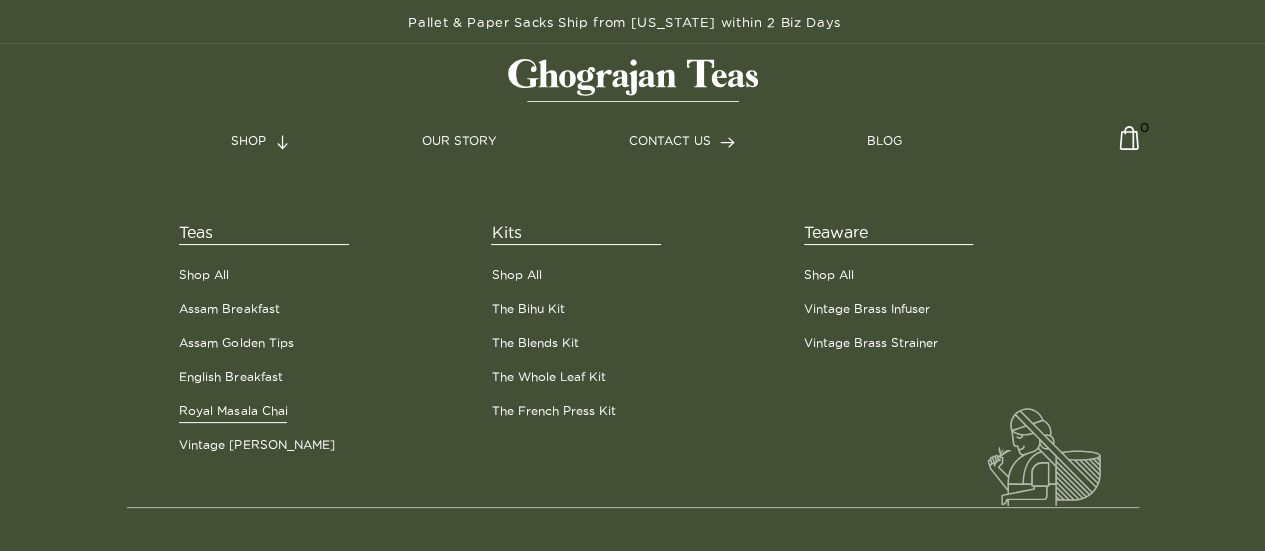 click on "Royal Masala Chai" at bounding box center (233, 411) 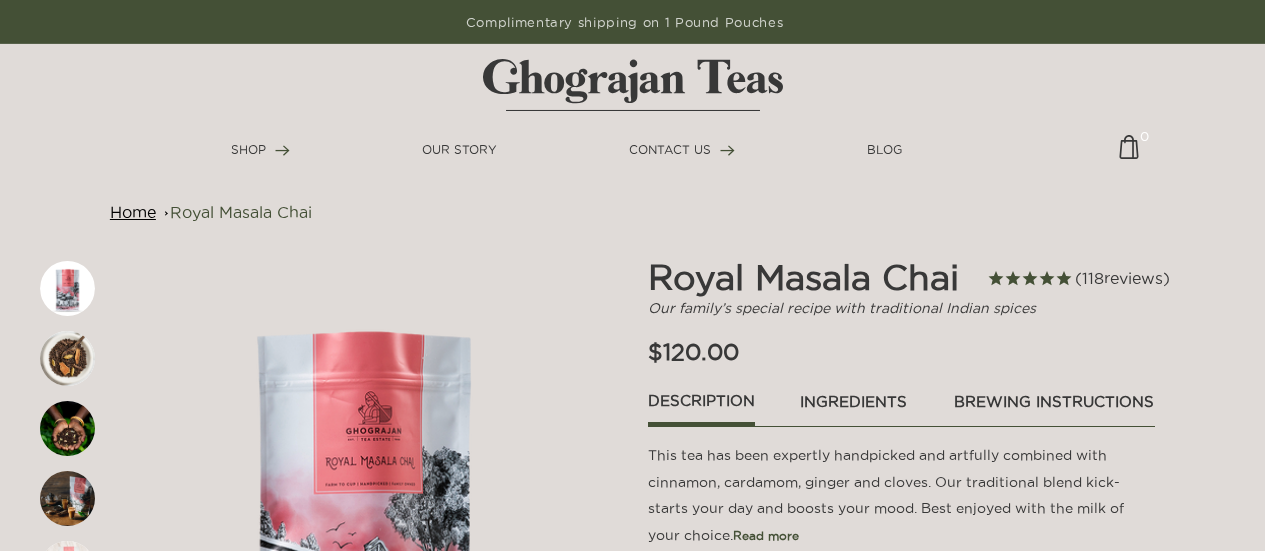 scroll, scrollTop: 0, scrollLeft: 0, axis: both 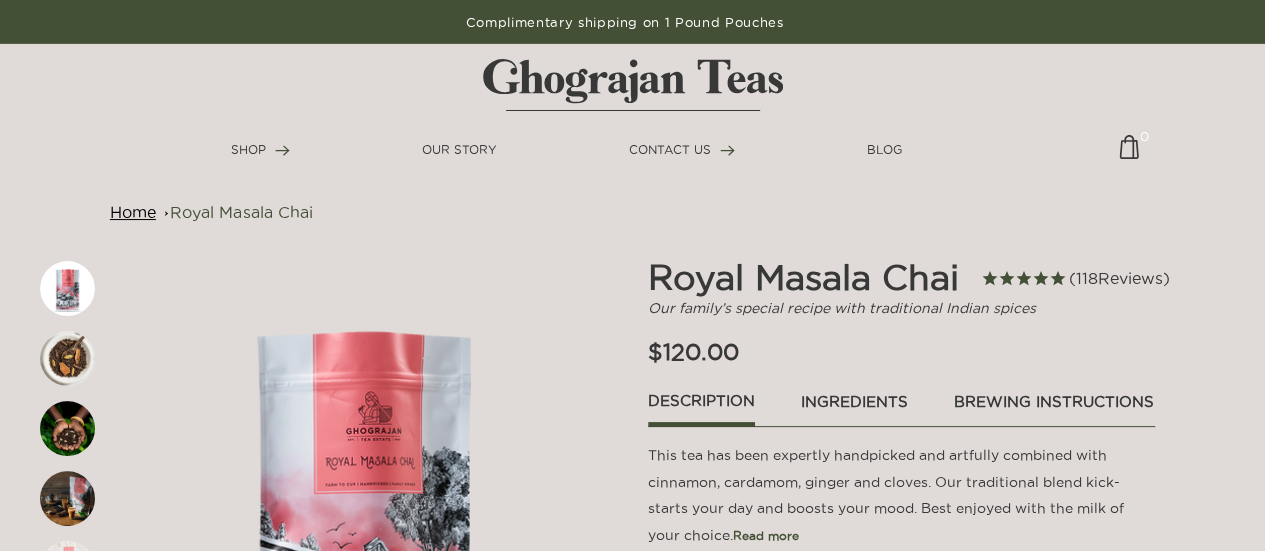click on "brewing instructions" at bounding box center [1054, 407] 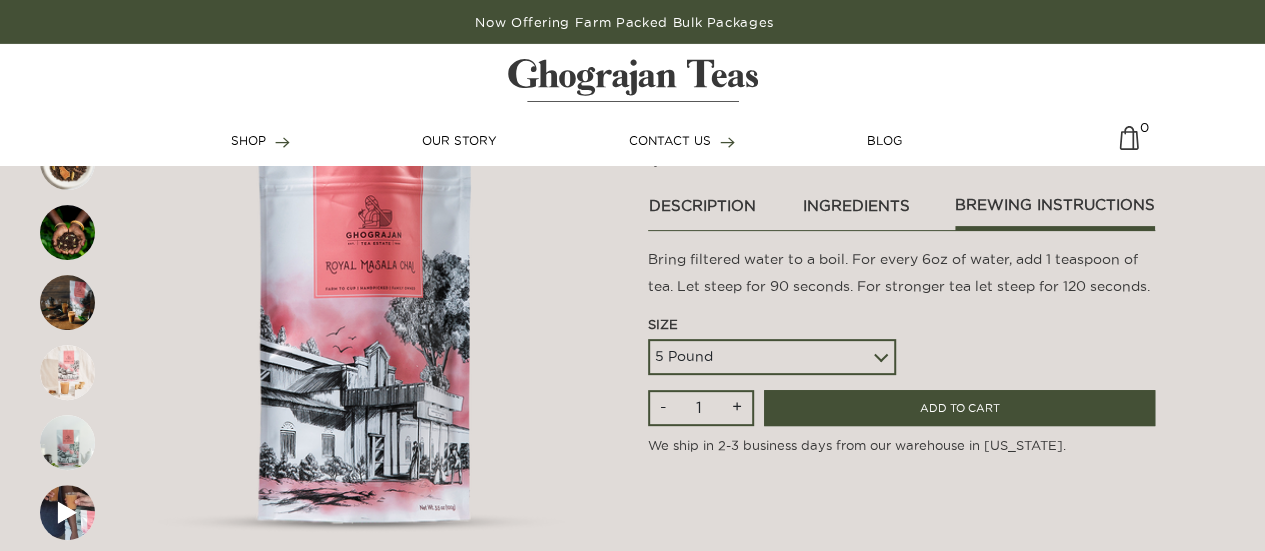 scroll, scrollTop: 200, scrollLeft: 0, axis: vertical 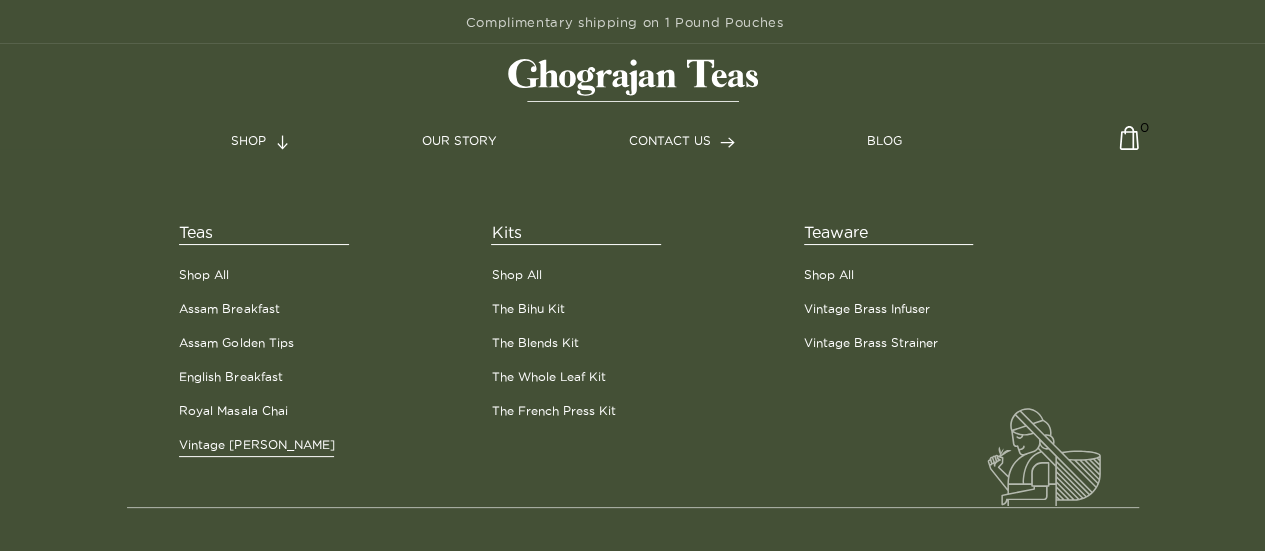 click on "Vintage [PERSON_NAME]" at bounding box center [256, 445] 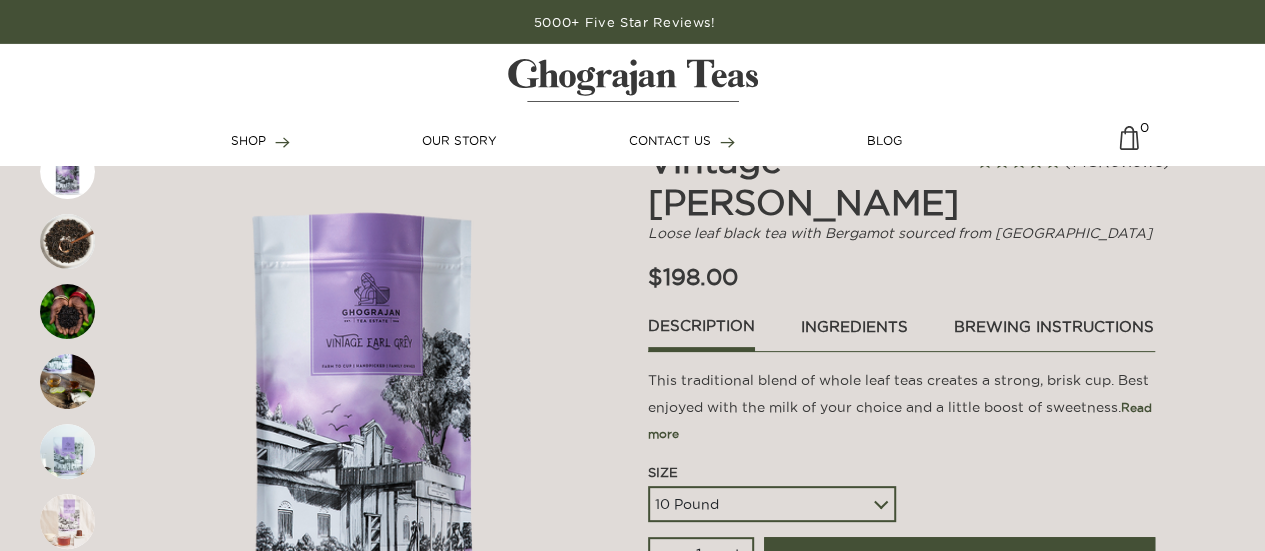 scroll, scrollTop: 120, scrollLeft: 0, axis: vertical 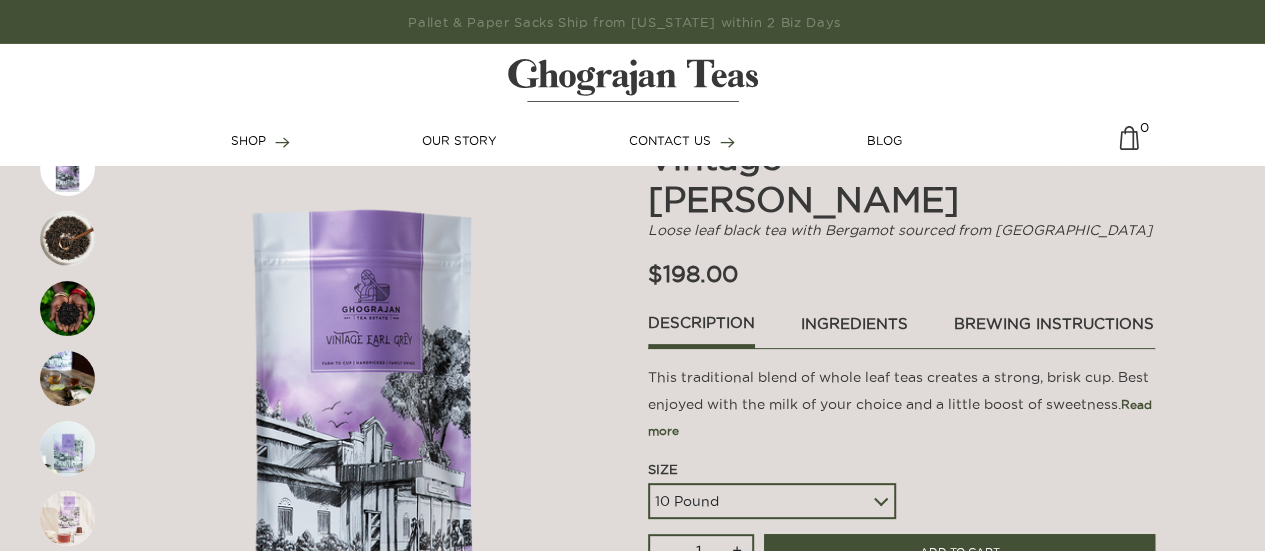 click at bounding box center (67, 238) 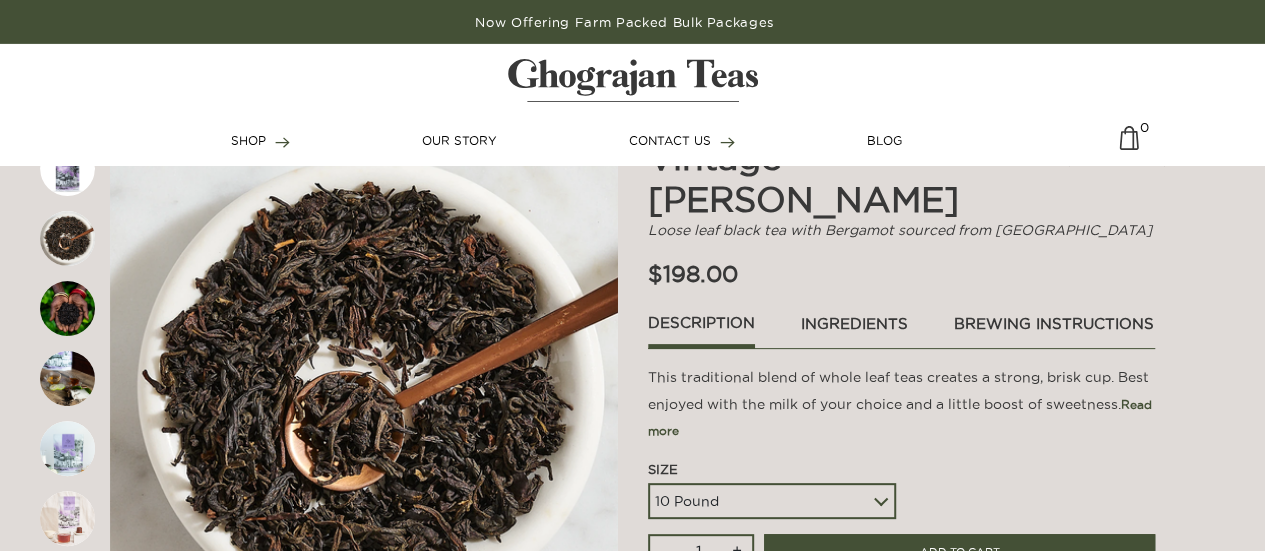 click at bounding box center [67, 308] 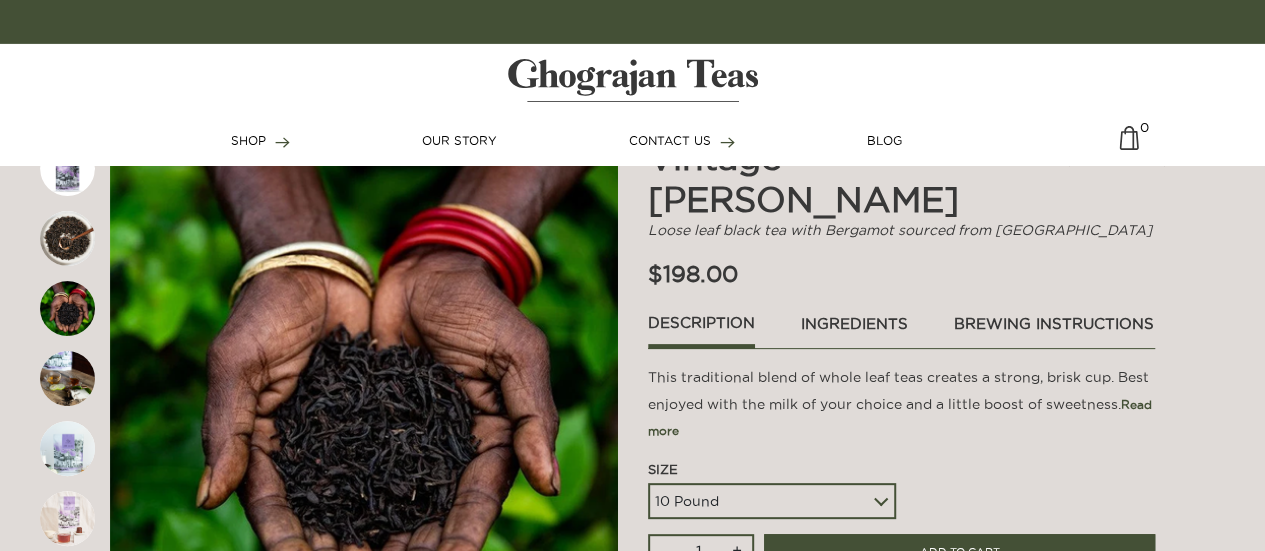 click at bounding box center (67, 378) 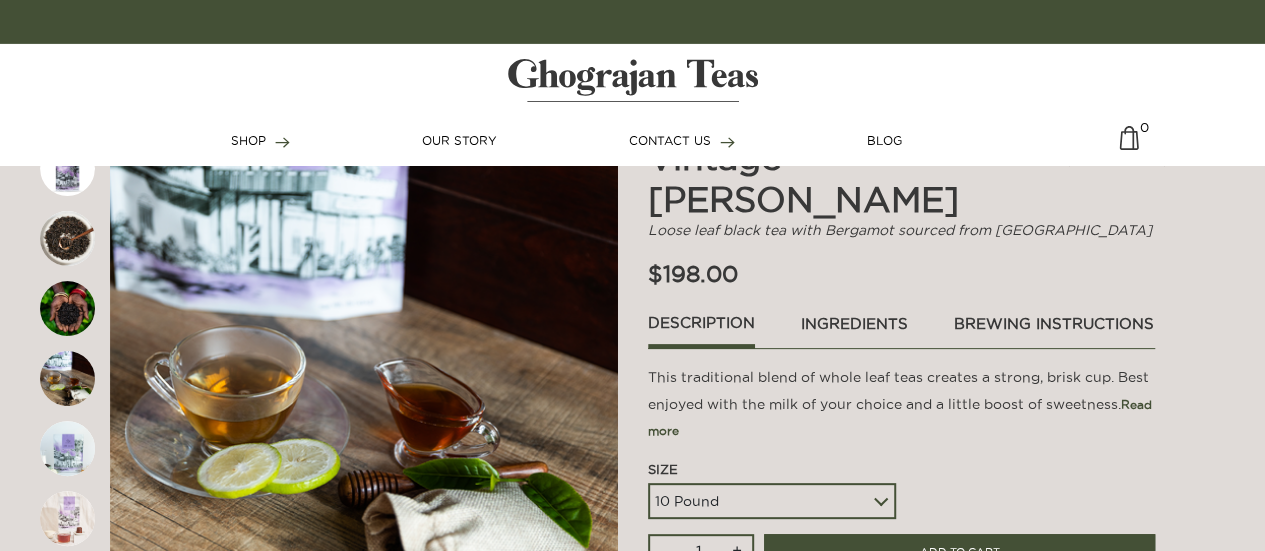click at bounding box center (67, 448) 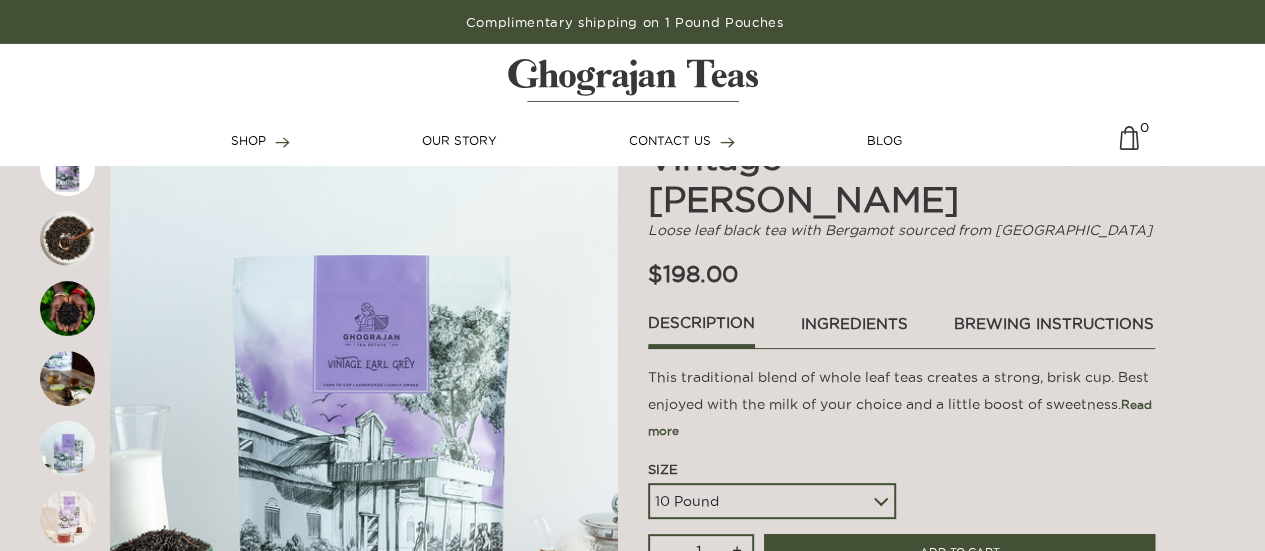click at bounding box center [67, 518] 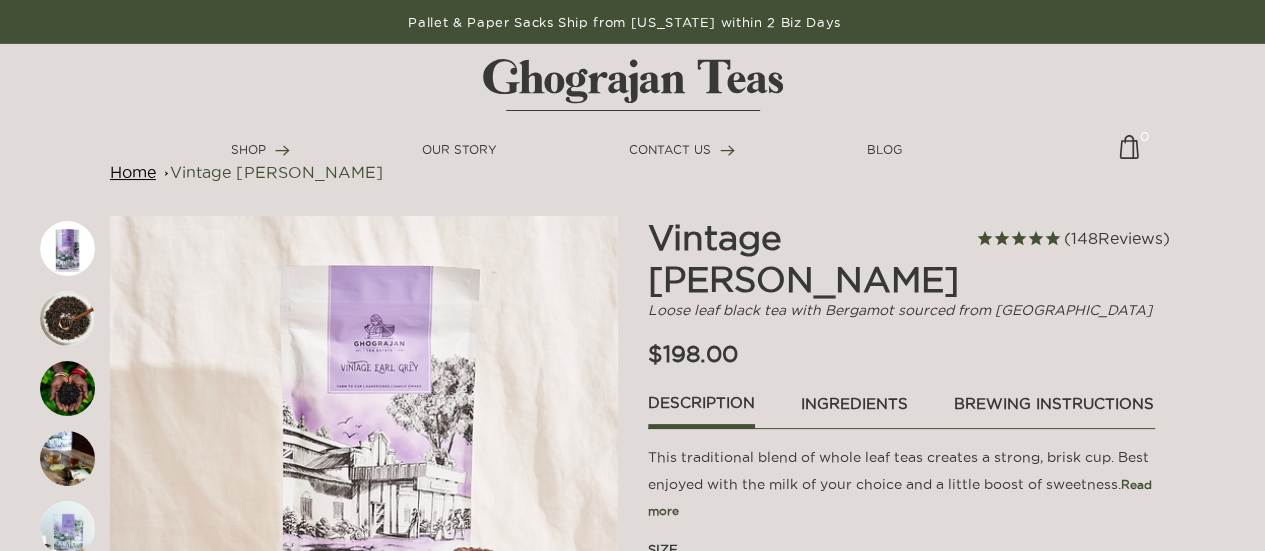 scroll, scrollTop: 0, scrollLeft: 0, axis: both 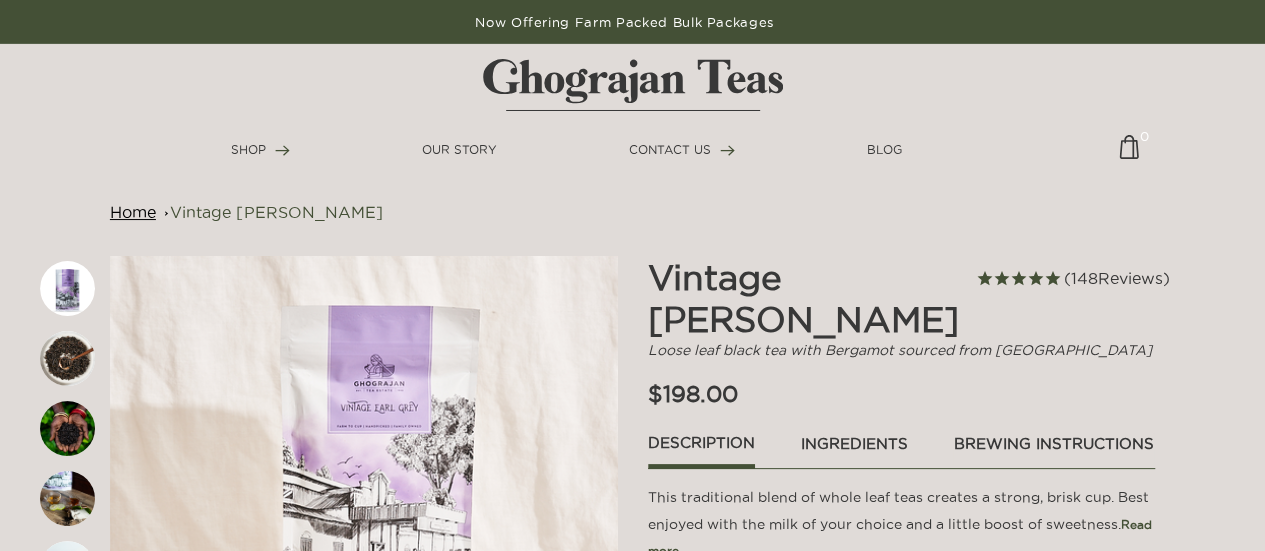 click on "brewing instructions" at bounding box center [1054, 449] 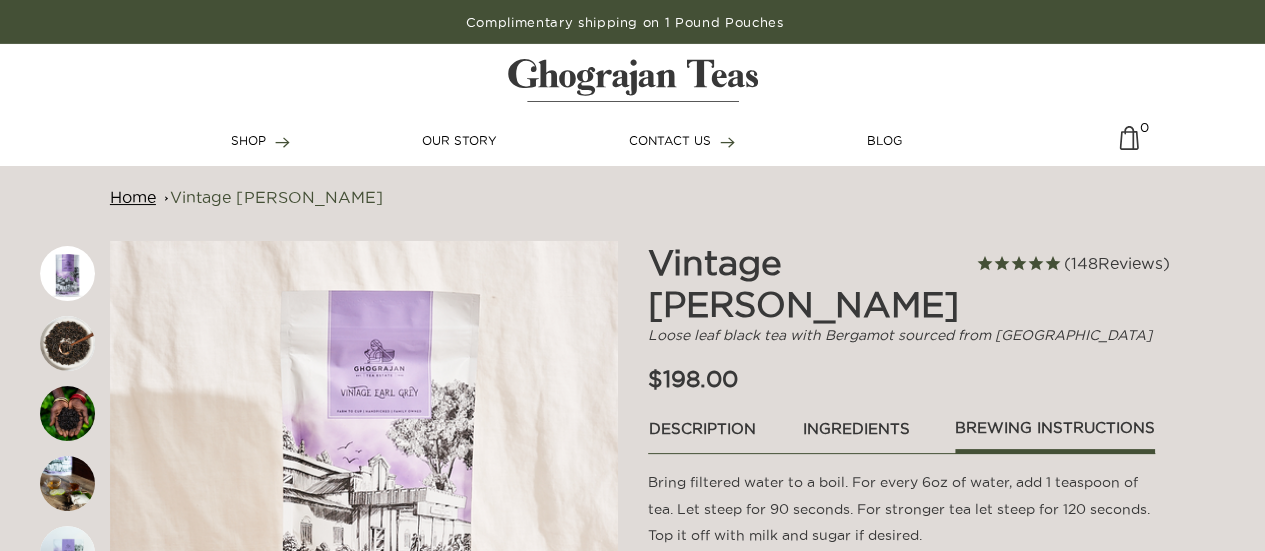 scroll, scrollTop: 0, scrollLeft: 0, axis: both 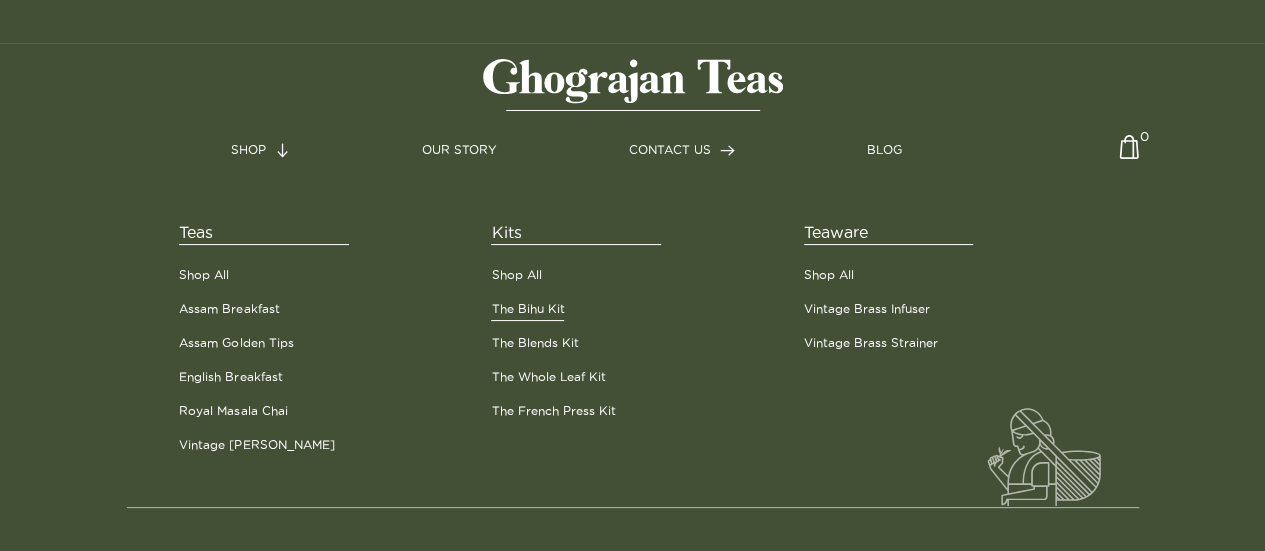 click on "The Bihu Kit" at bounding box center (527, 309) 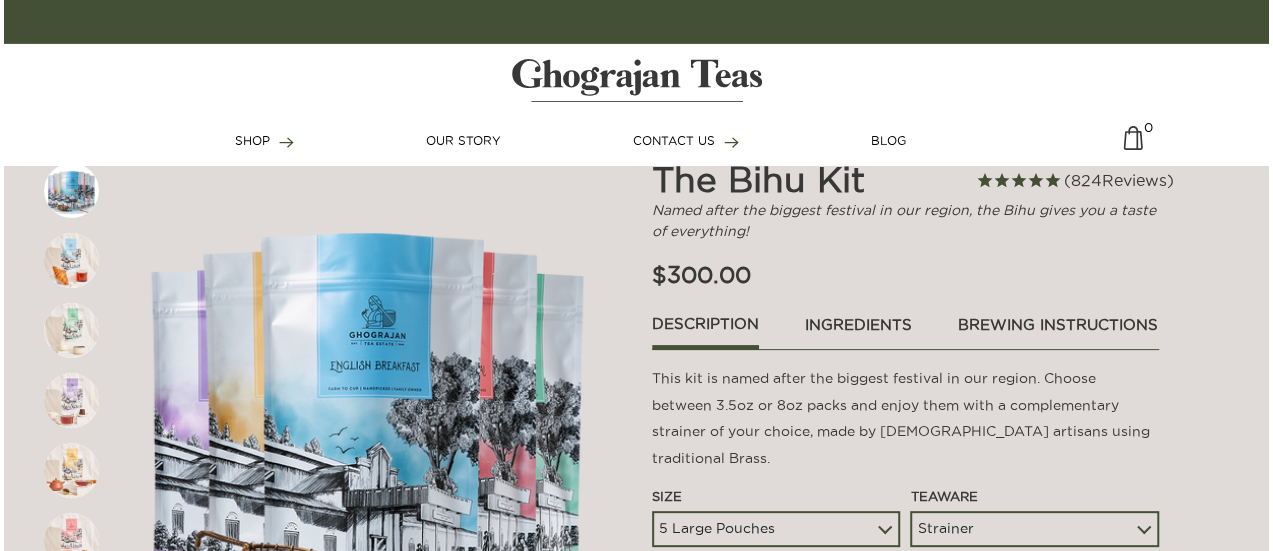 scroll, scrollTop: 78, scrollLeft: 0, axis: vertical 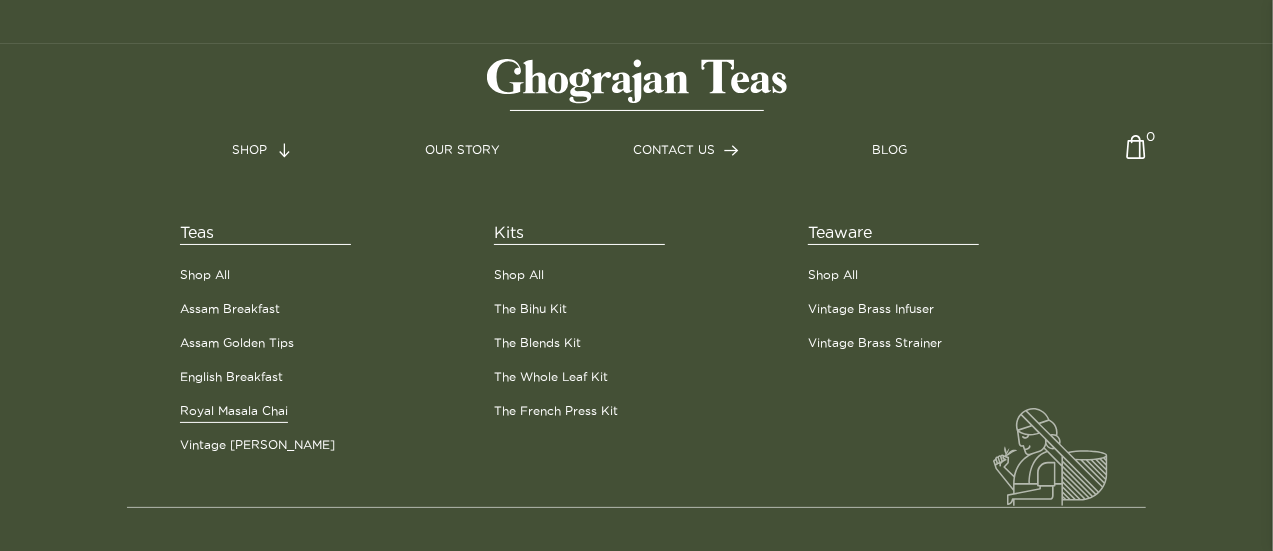 click on "Royal Masala Chai" at bounding box center (234, 411) 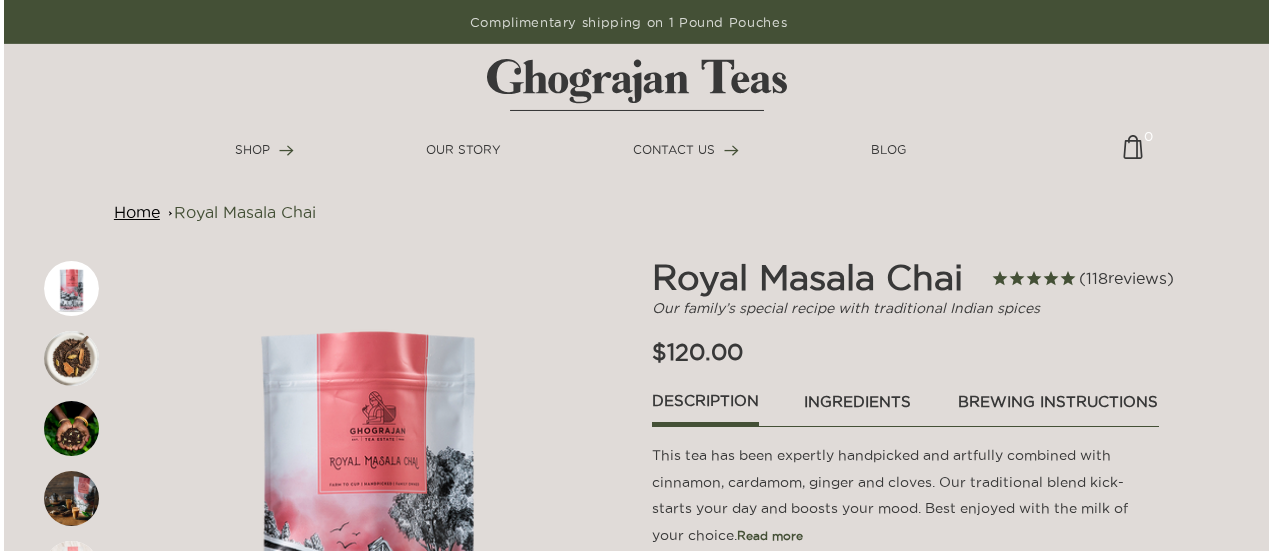 scroll, scrollTop: 0, scrollLeft: 0, axis: both 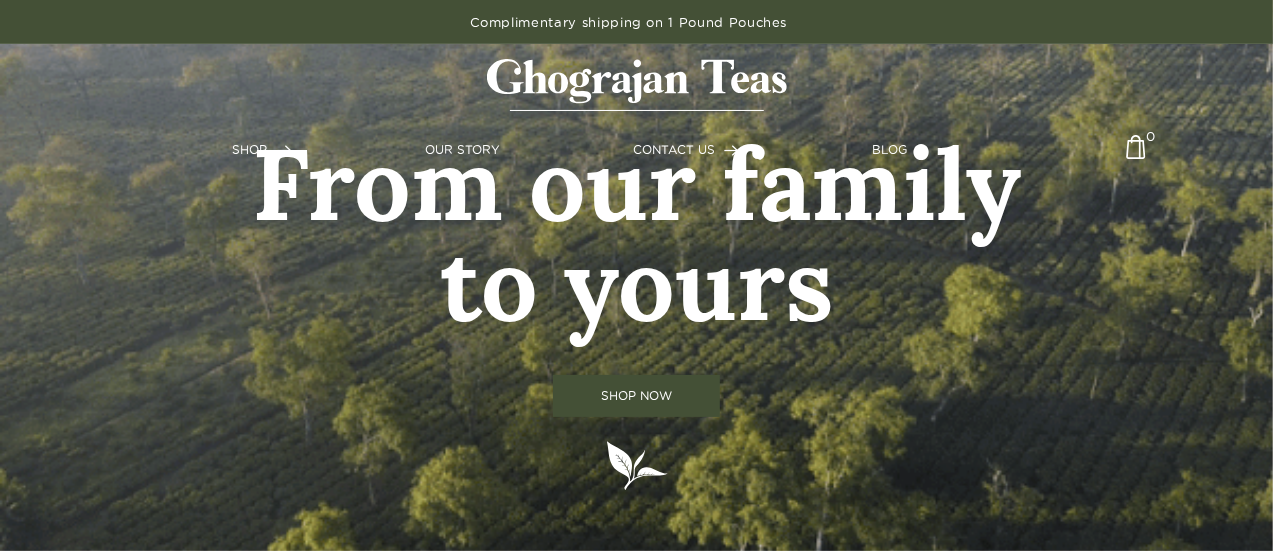 click on "SHOP NOW" at bounding box center [636, 396] 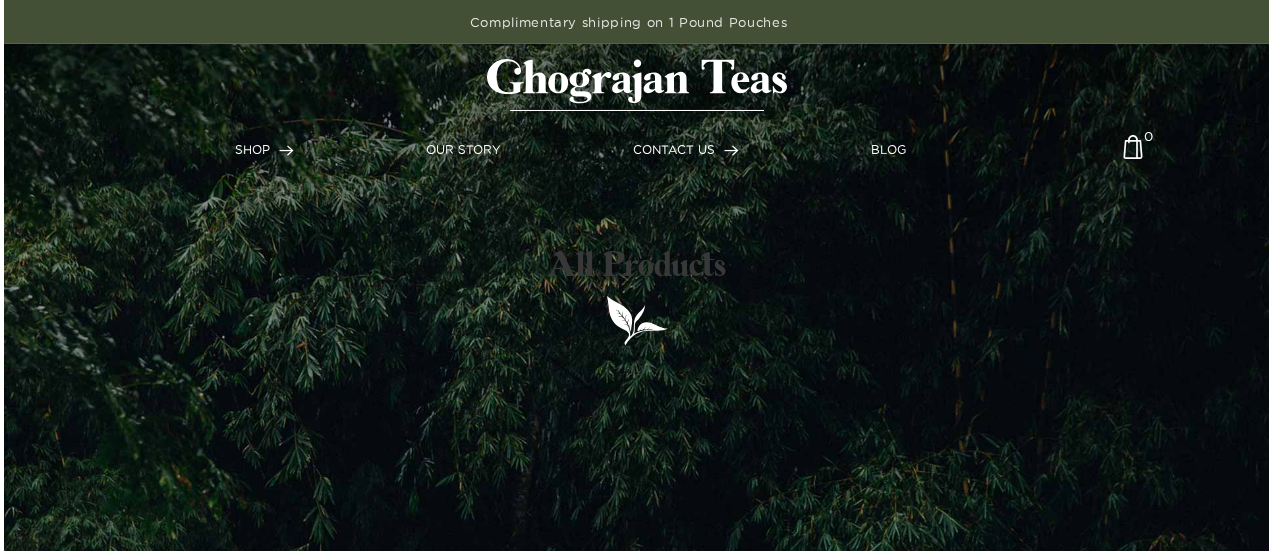 scroll, scrollTop: 0, scrollLeft: 0, axis: both 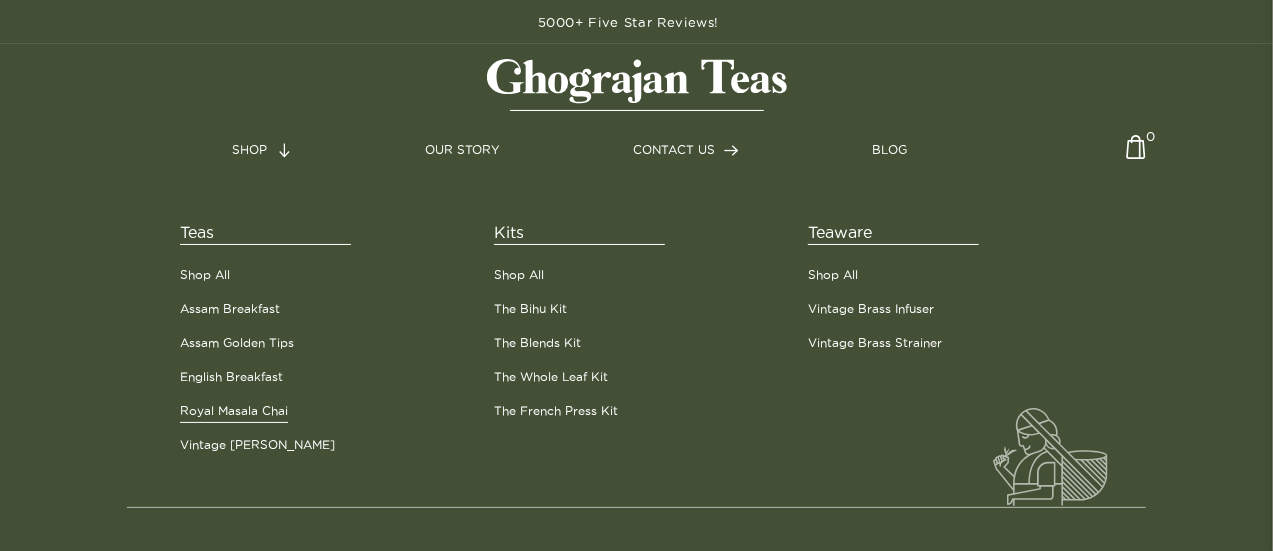 click on "Royal Masala Chai" at bounding box center [234, 411] 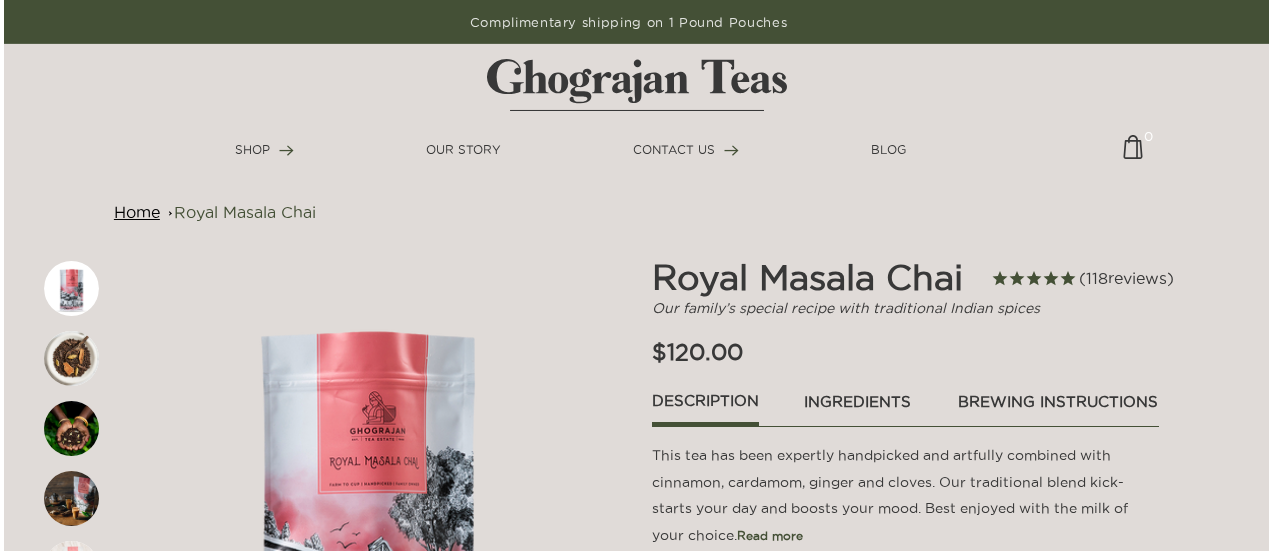 scroll, scrollTop: 0, scrollLeft: 0, axis: both 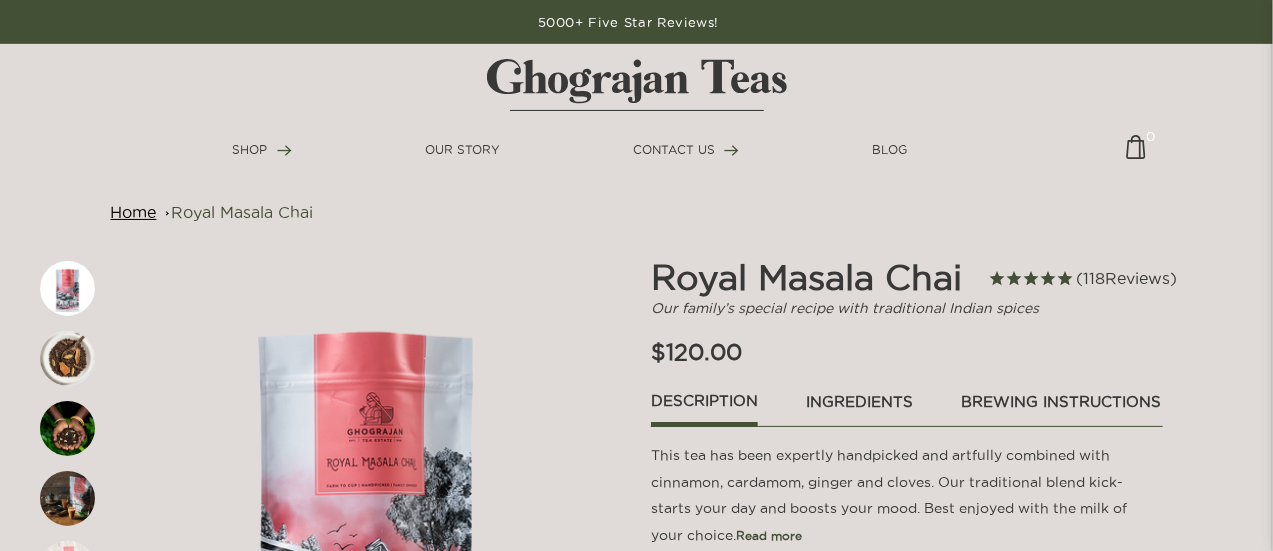 click on "Home
Royal Masala Chai" at bounding box center (636, 212) 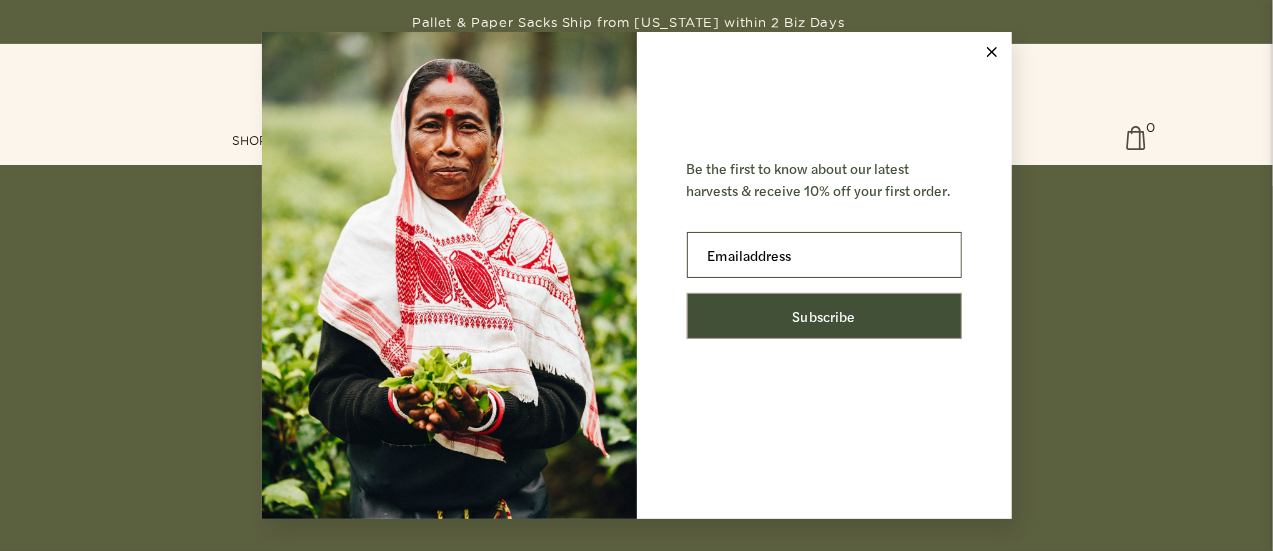 scroll, scrollTop: 4992, scrollLeft: 0, axis: vertical 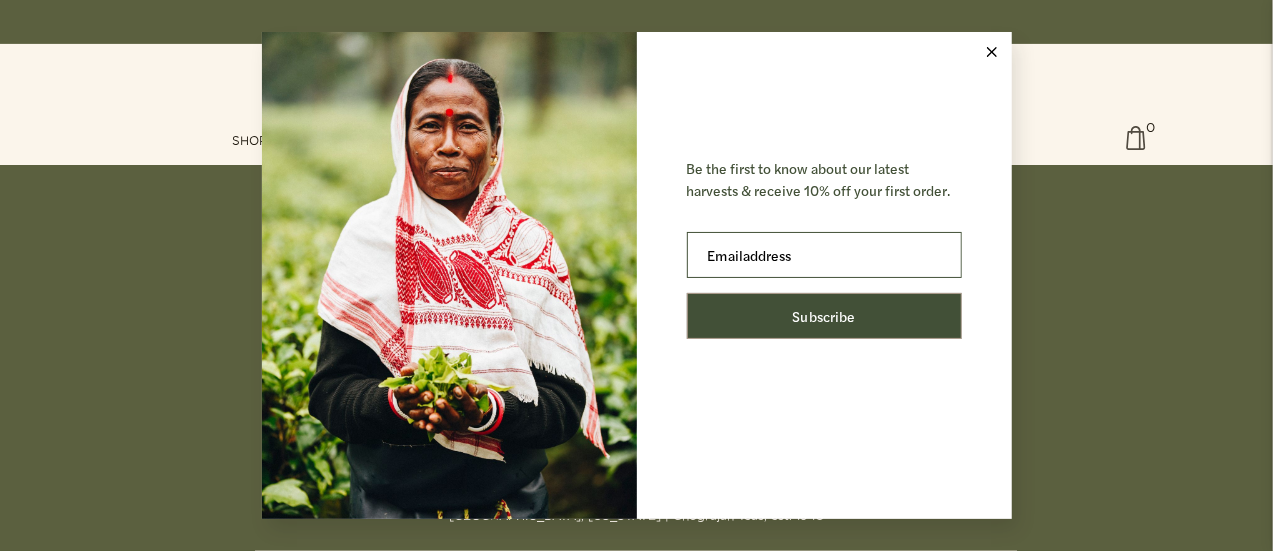 click on "Email  z address" at bounding box center (824, 255) 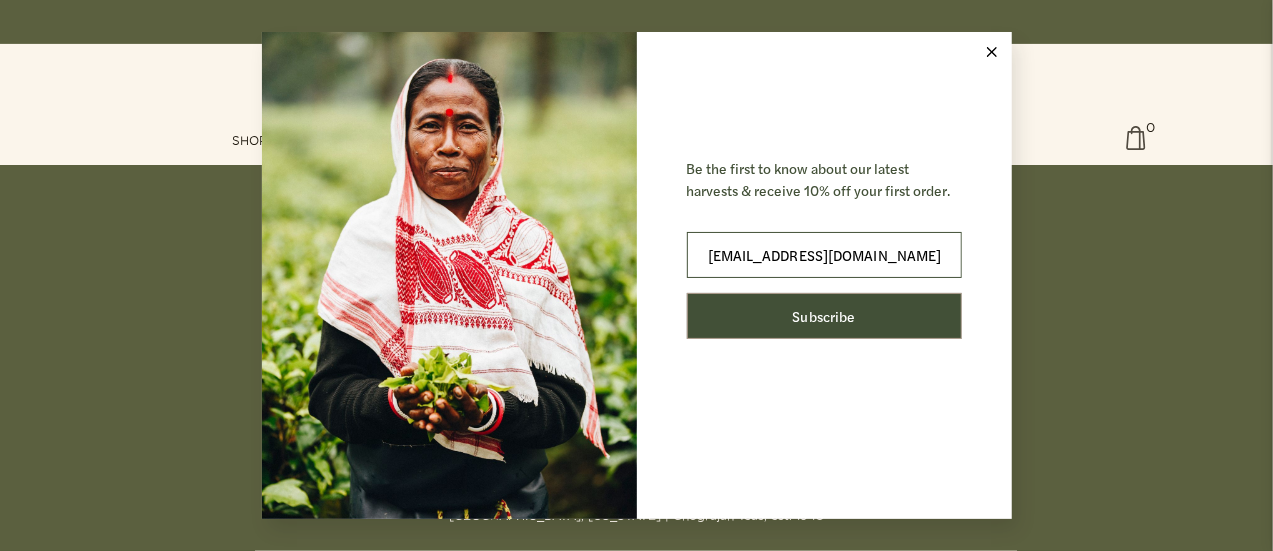 type on "raju_chtn@rediffmail.com" 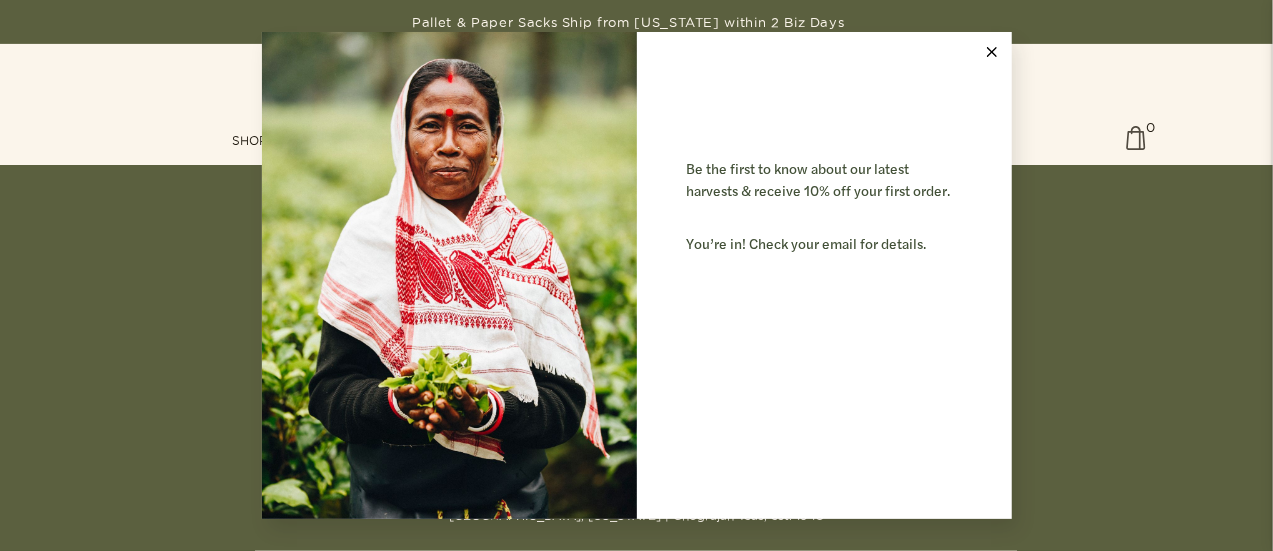 click 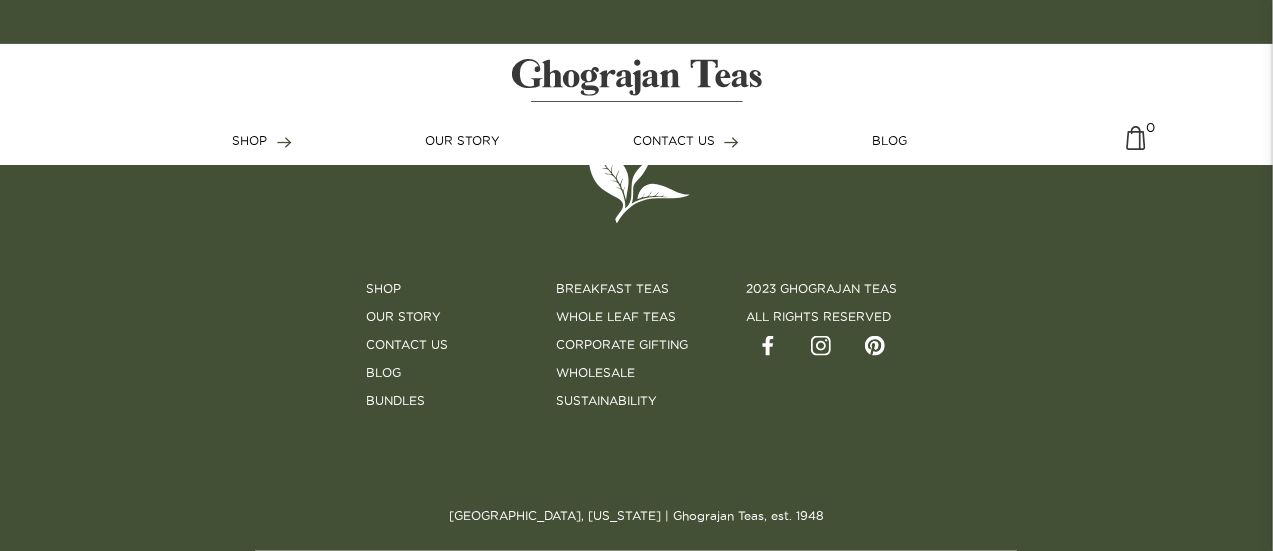 scroll, scrollTop: 4992, scrollLeft: 0, axis: vertical 